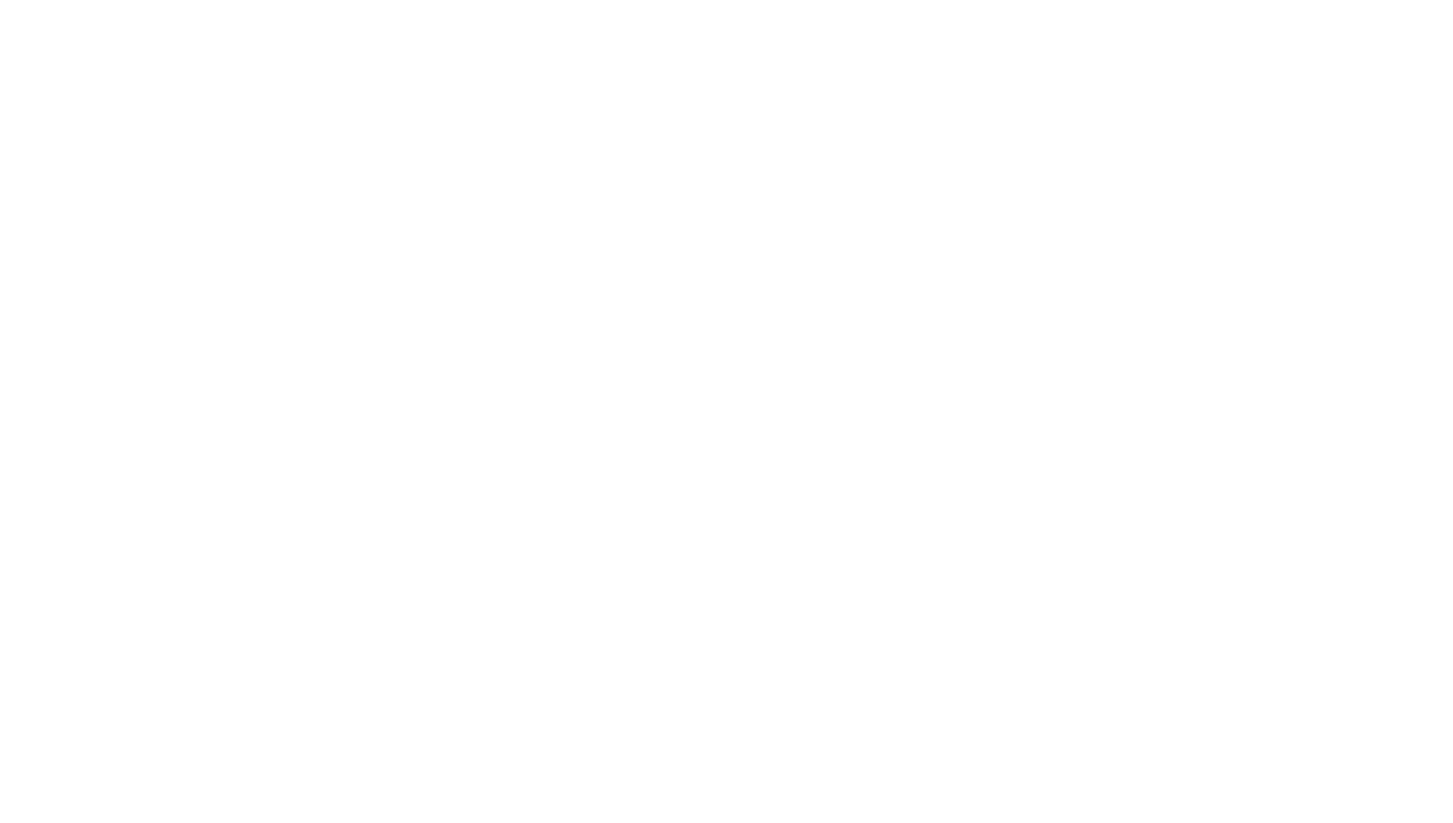 scroll, scrollTop: 0, scrollLeft: 0, axis: both 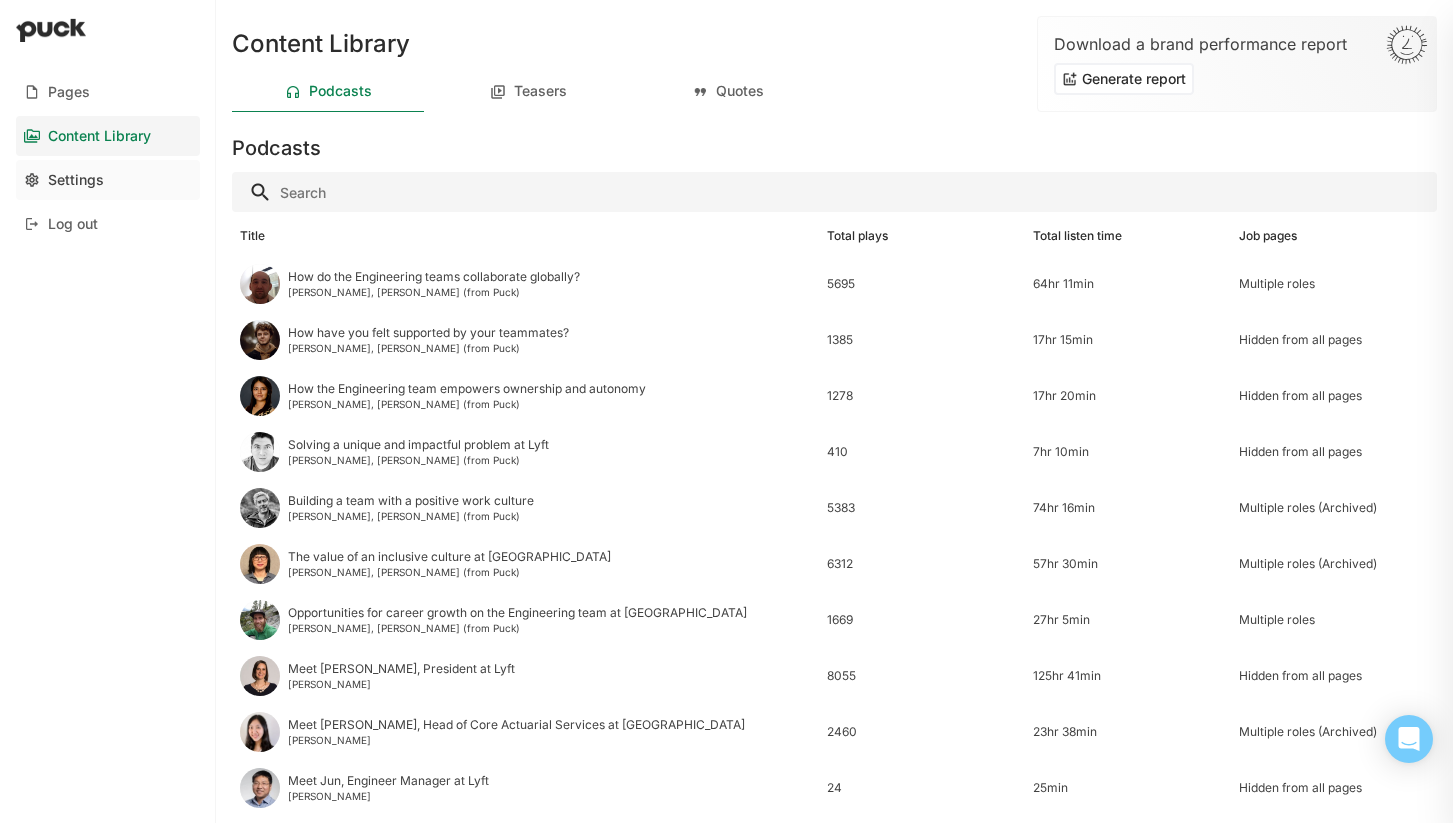 click on "Settings" at bounding box center (108, 180) 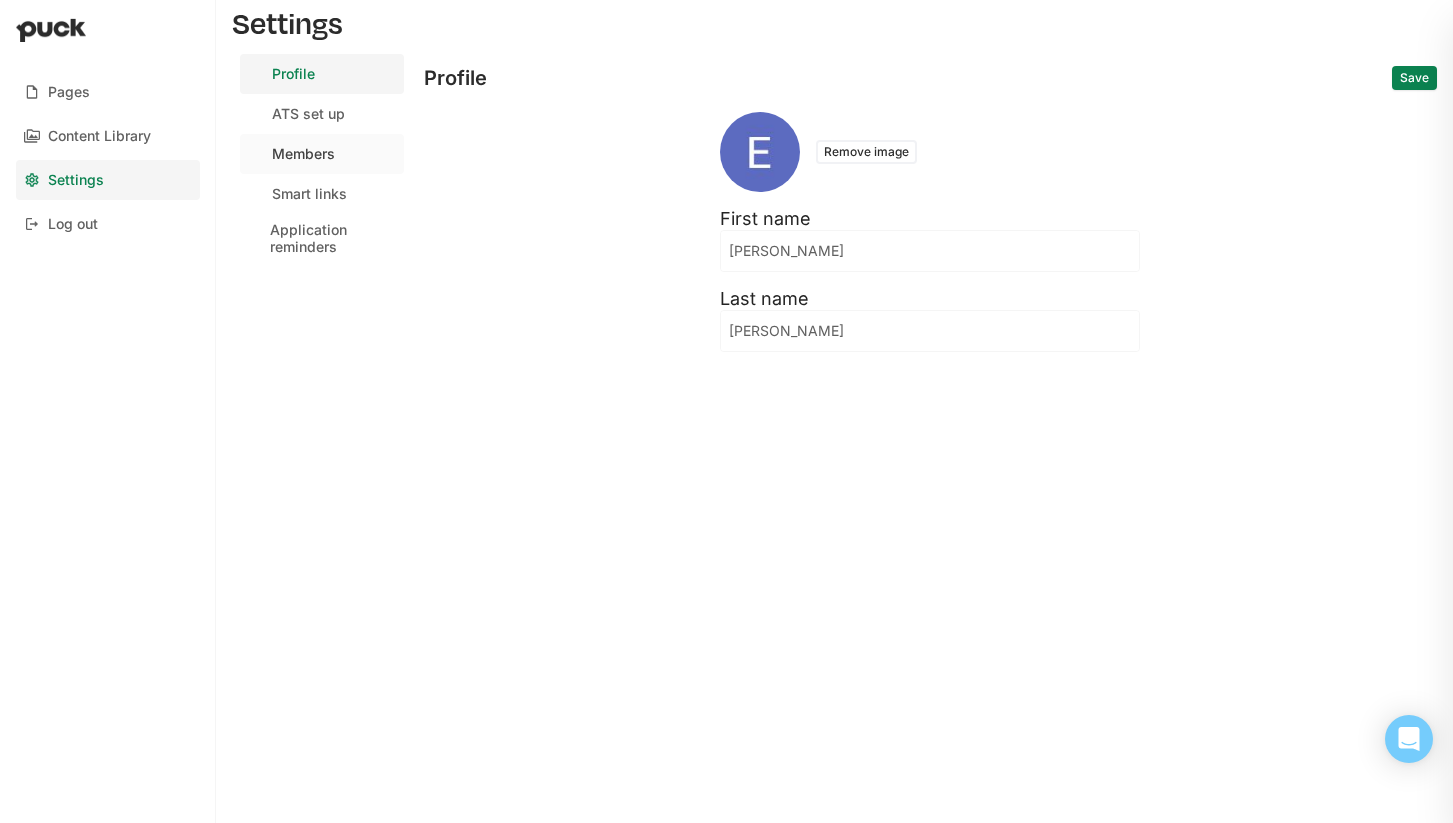 click on "Members" at bounding box center (303, 154) 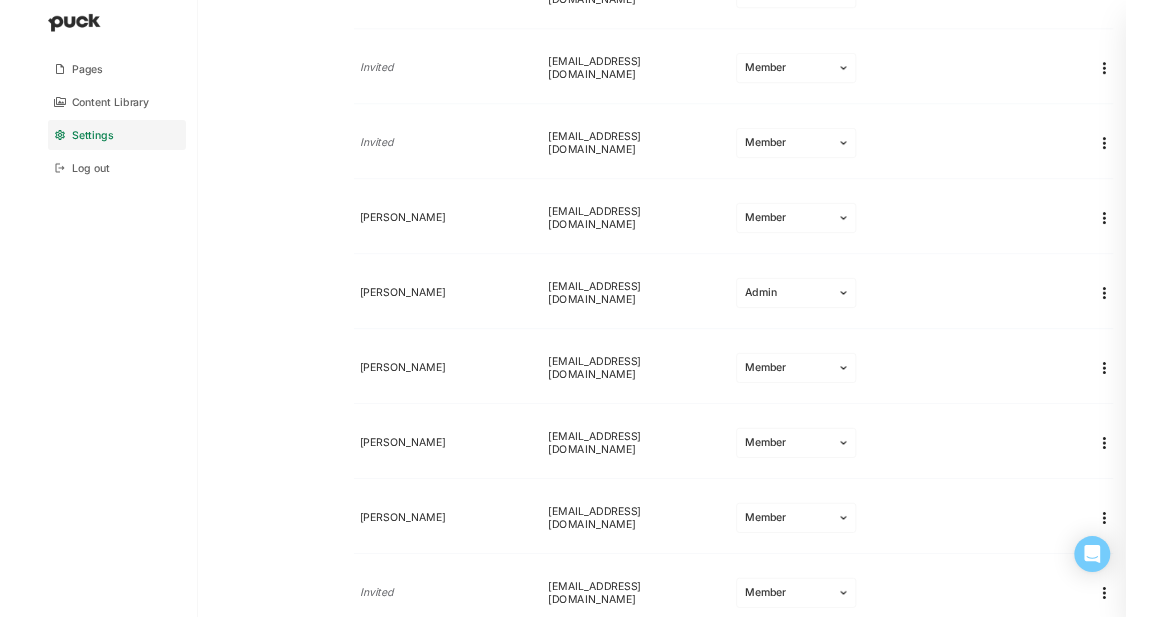scroll, scrollTop: 0, scrollLeft: 0, axis: both 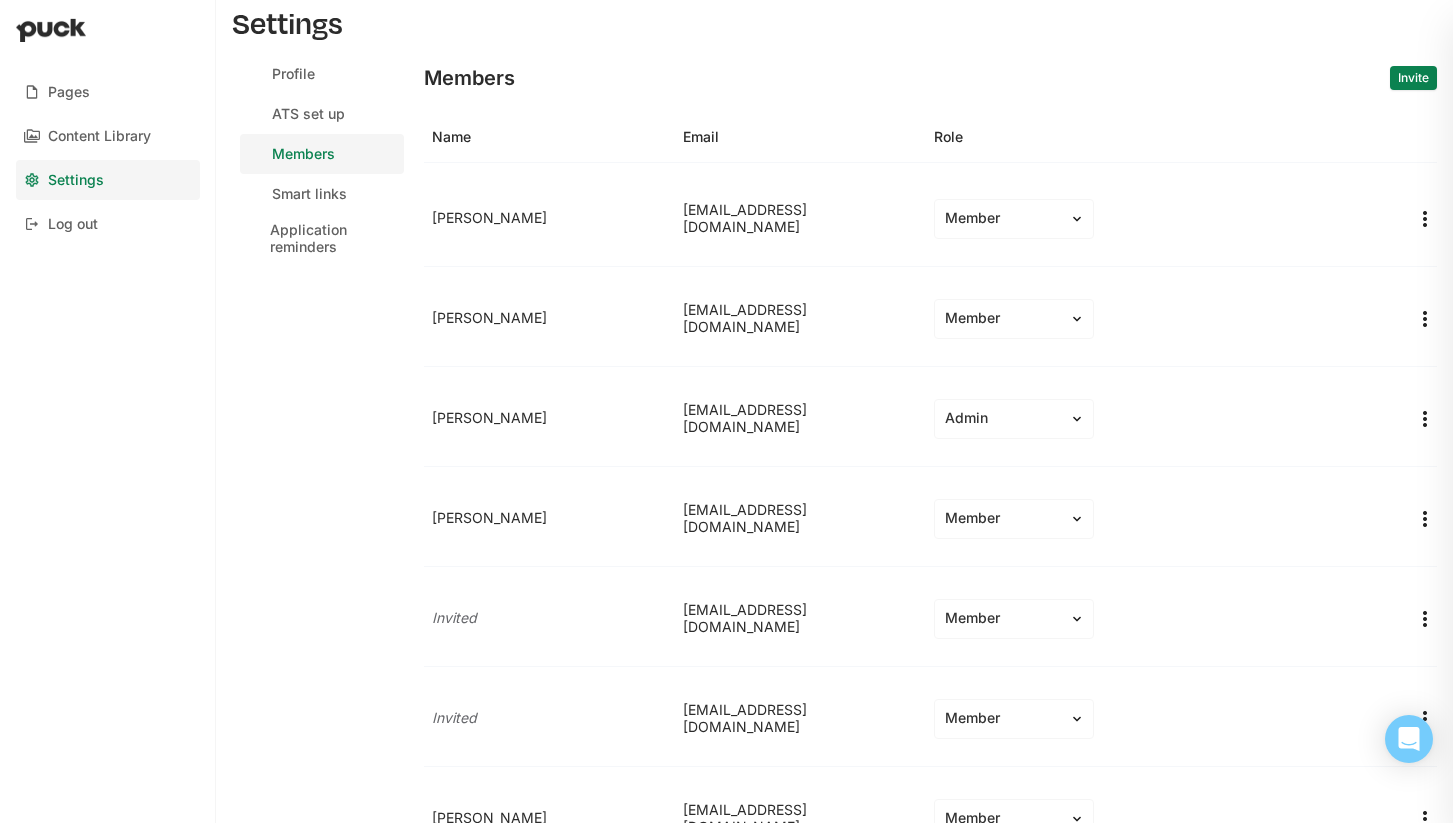 click on "Members Invite" at bounding box center [930, 78] 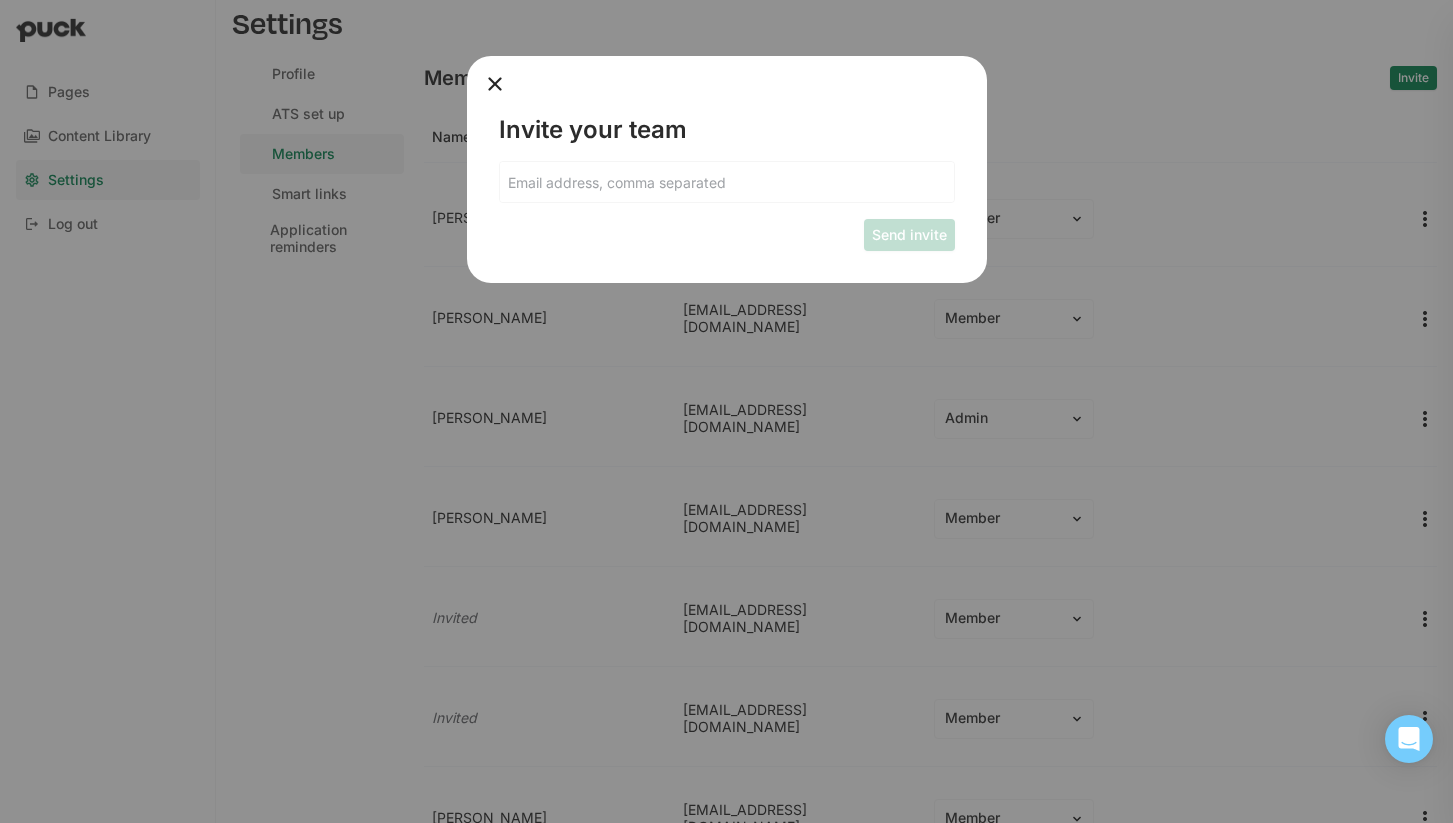 click at bounding box center (727, 182) 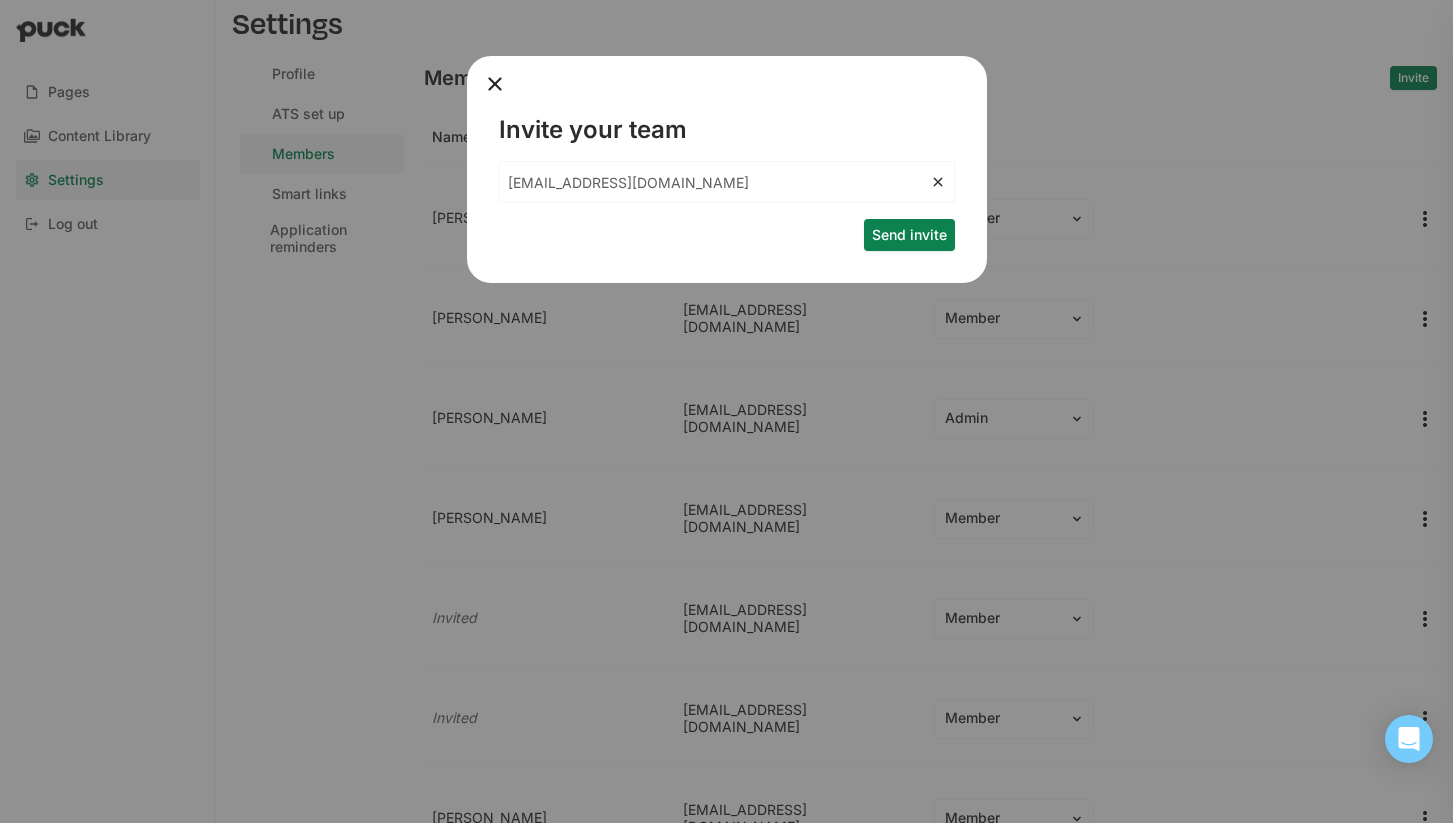type on "[EMAIL_ADDRESS][DOMAIN_NAME]" 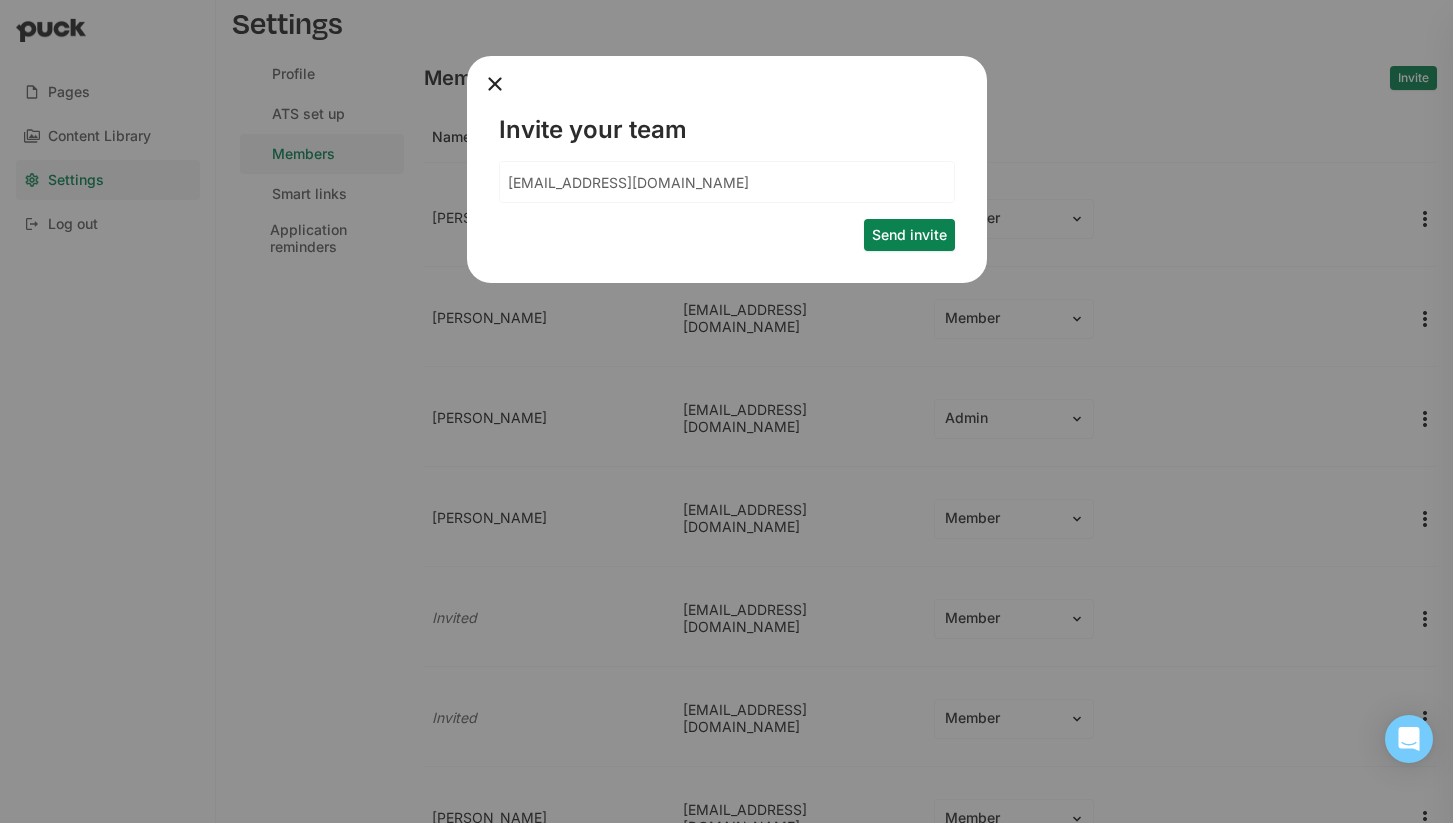 click on "Send invite" at bounding box center (909, 235) 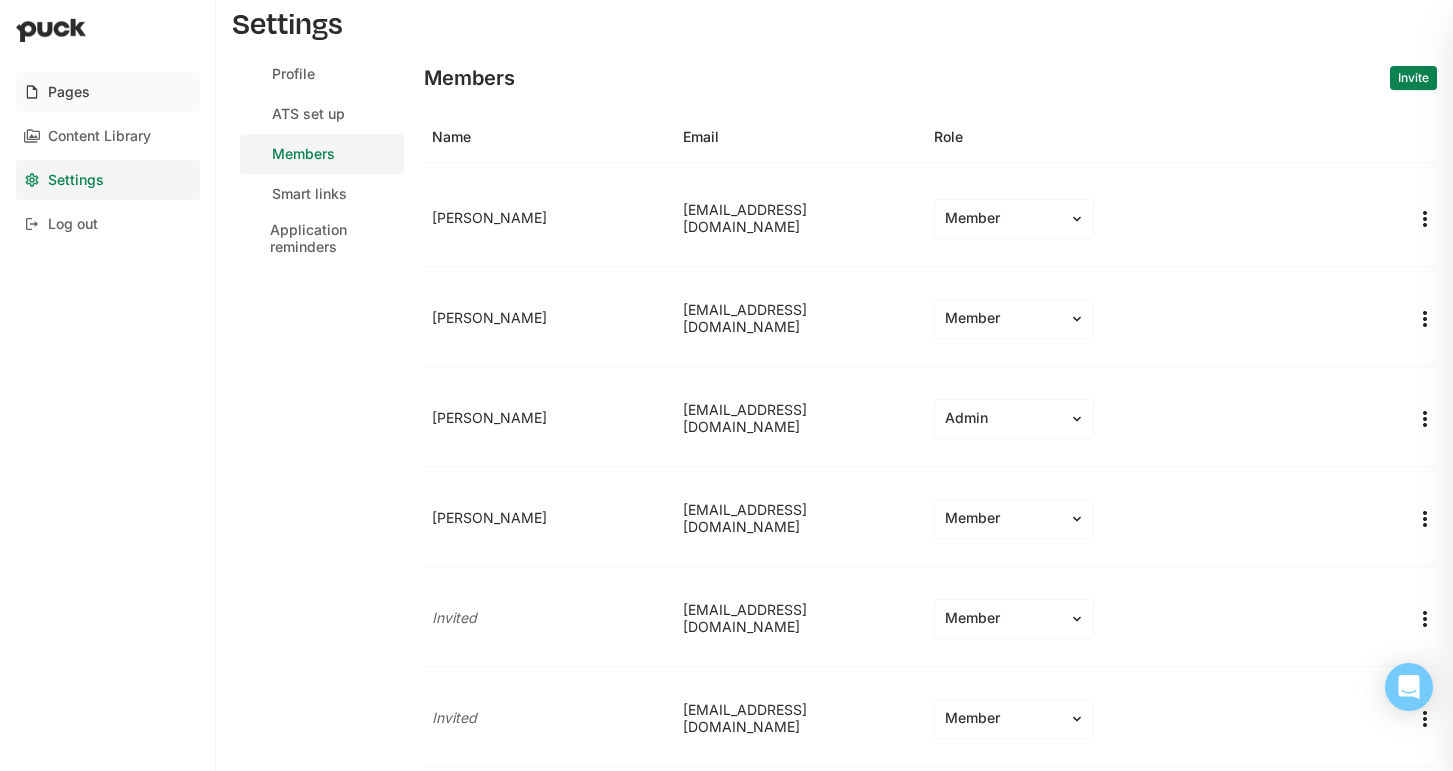 click on "Pages" at bounding box center (108, 92) 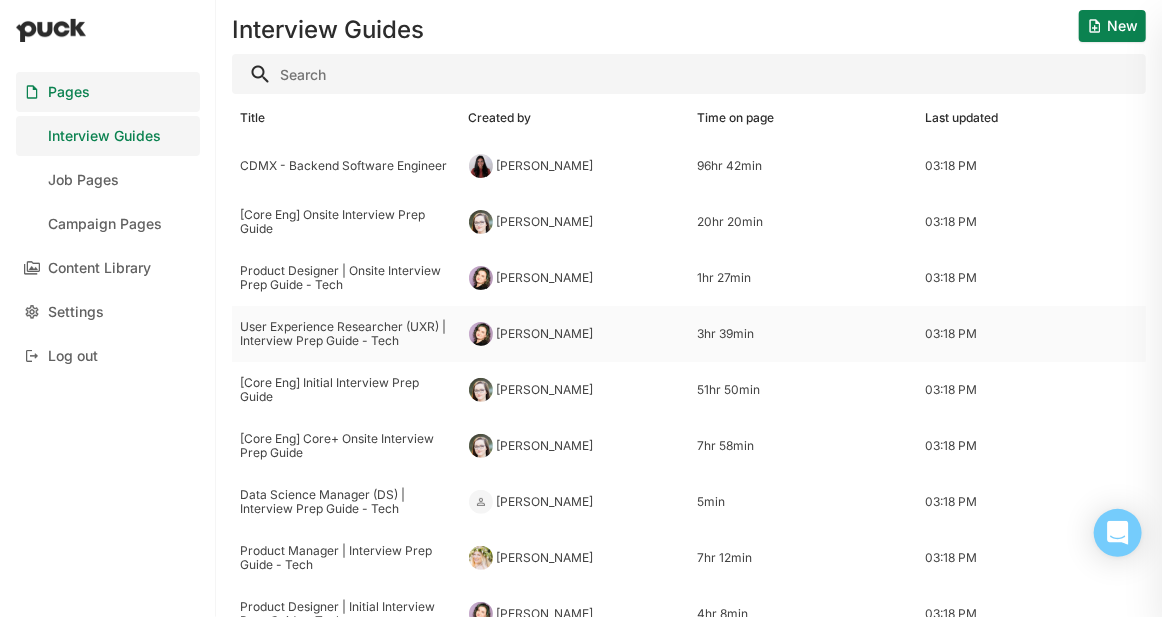 scroll, scrollTop: 0, scrollLeft: 0, axis: both 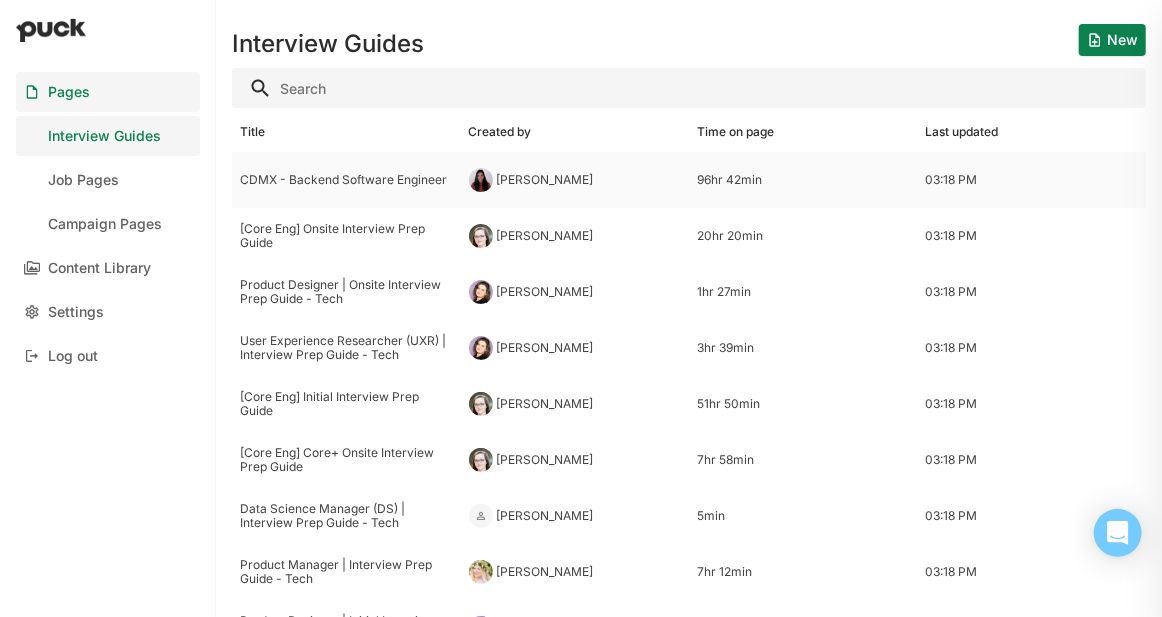 click on "CDMX - Backend Software Engineer" at bounding box center (346, 180) 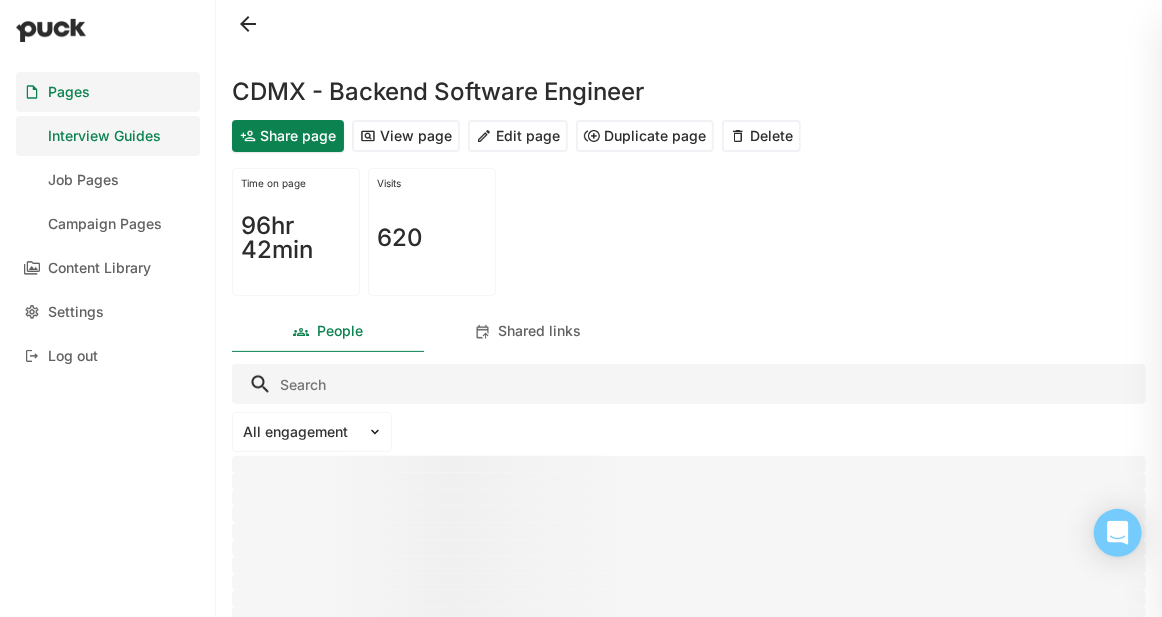 click on "View page" at bounding box center [406, 136] 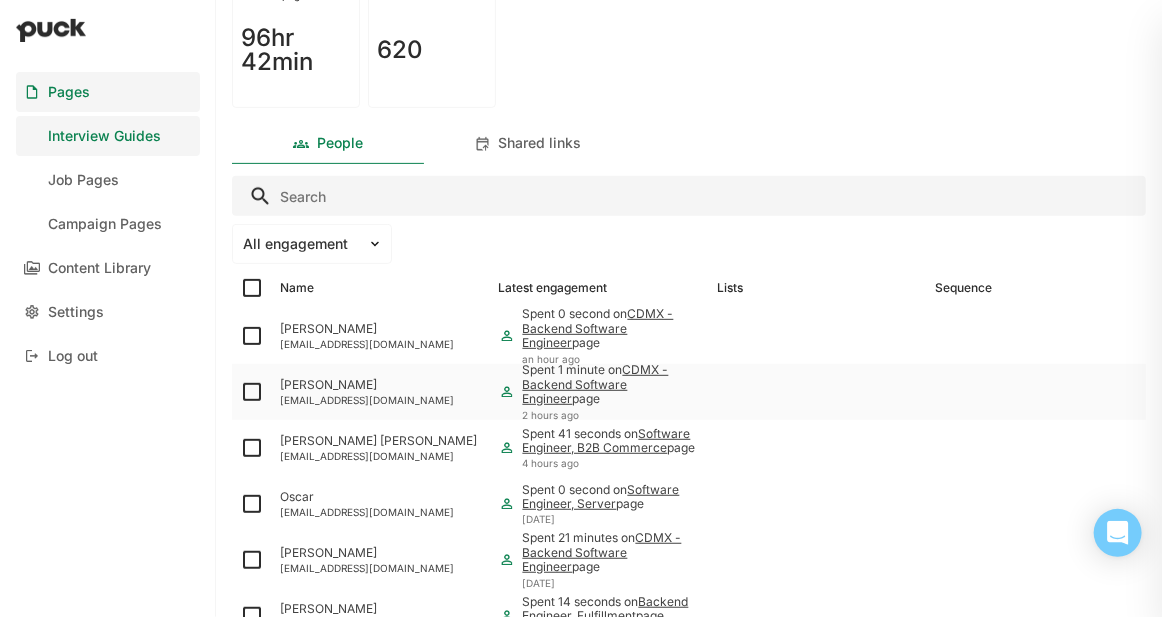 scroll, scrollTop: 0, scrollLeft: 0, axis: both 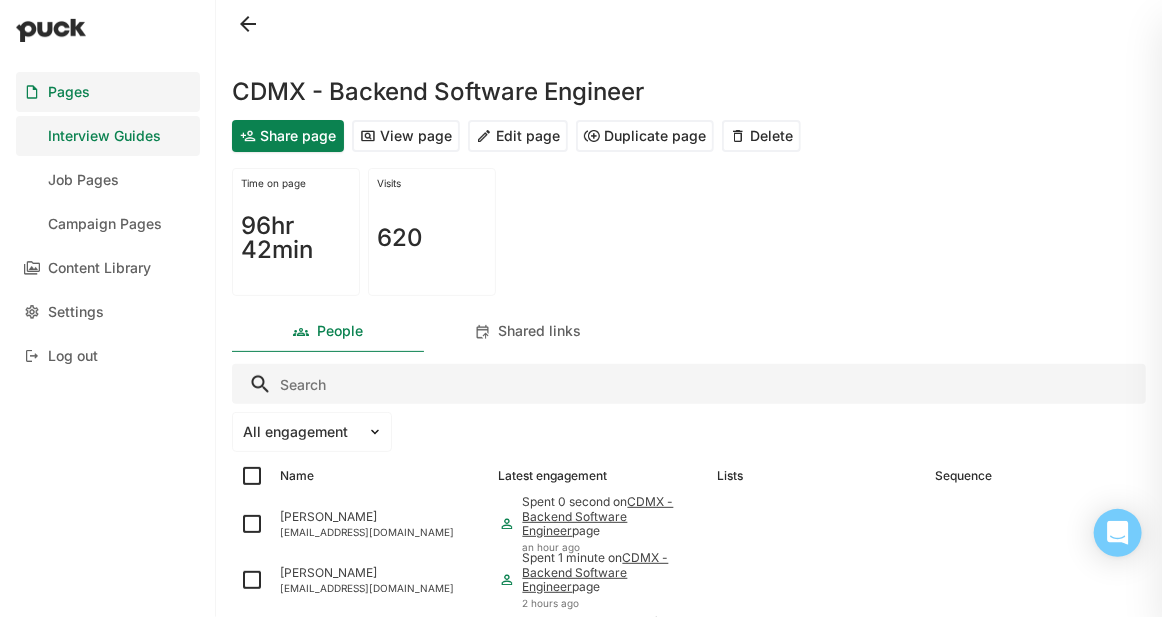 click at bounding box center [248, 24] 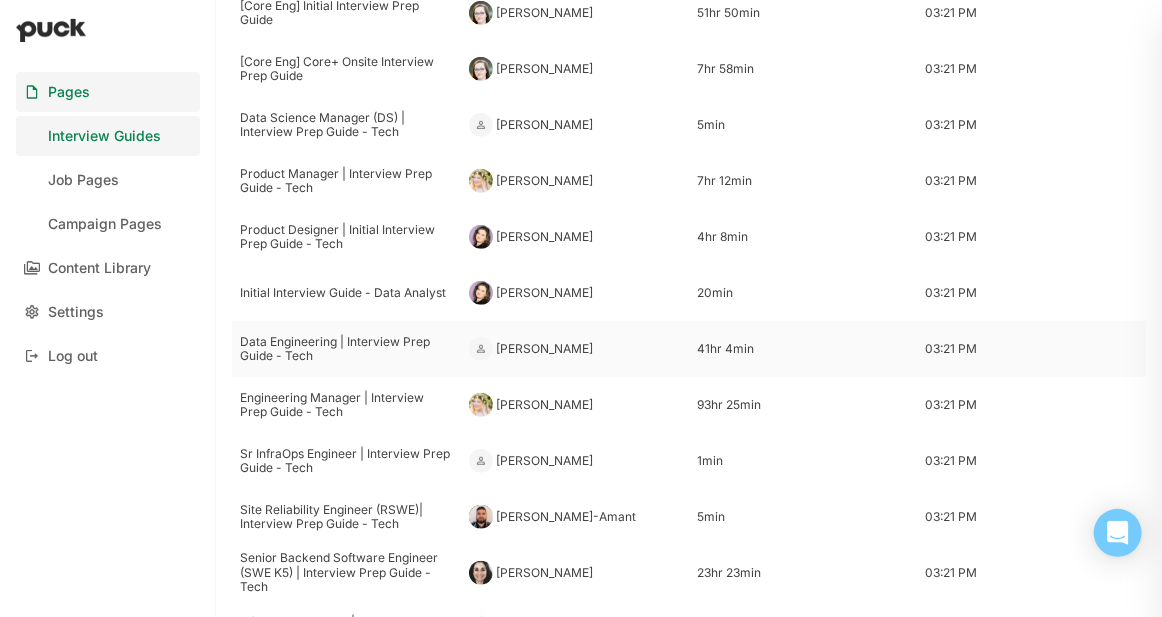 scroll, scrollTop: 387, scrollLeft: 0, axis: vertical 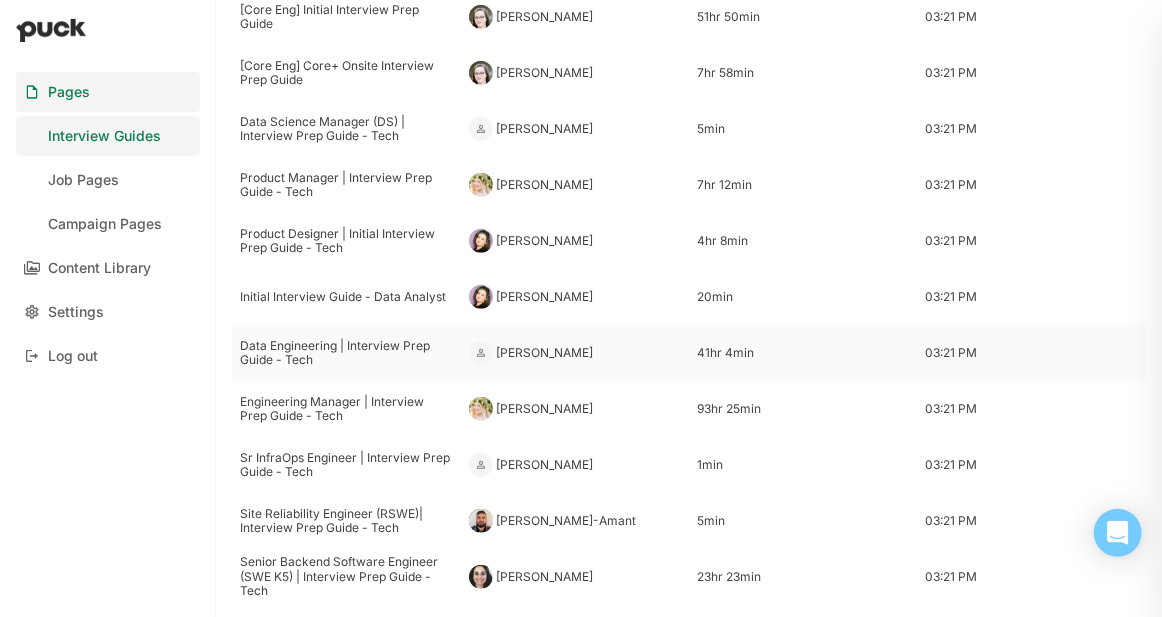 click on "Data Engineering | Interview Prep Guide - Tech" at bounding box center (346, 353) 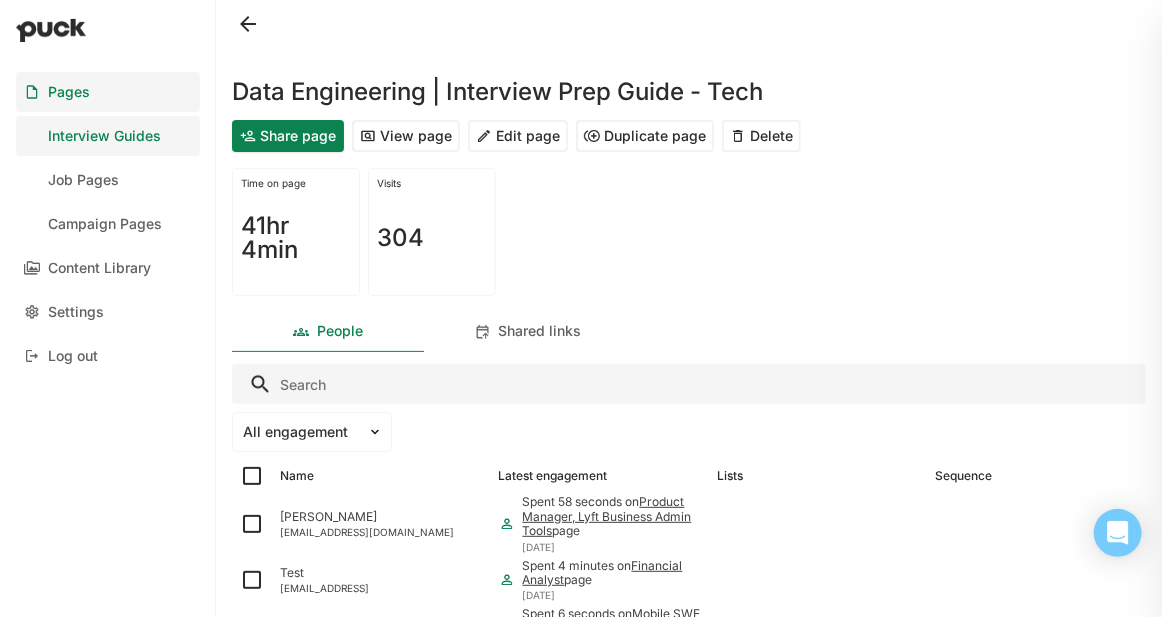 click on "View page" at bounding box center (406, 136) 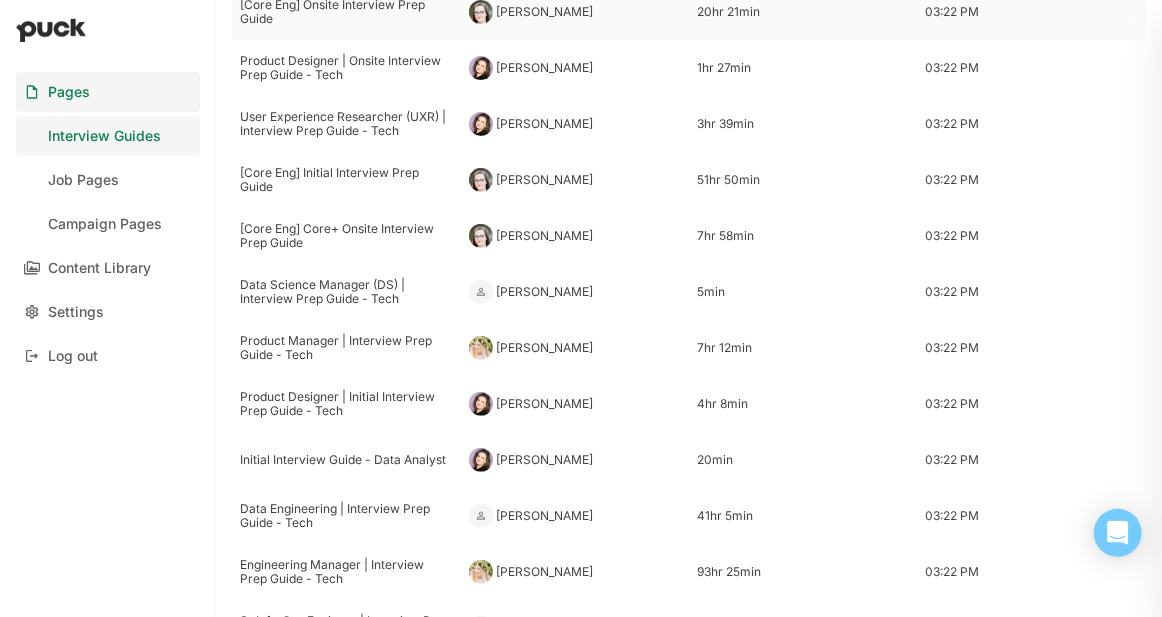 scroll, scrollTop: 0, scrollLeft: 0, axis: both 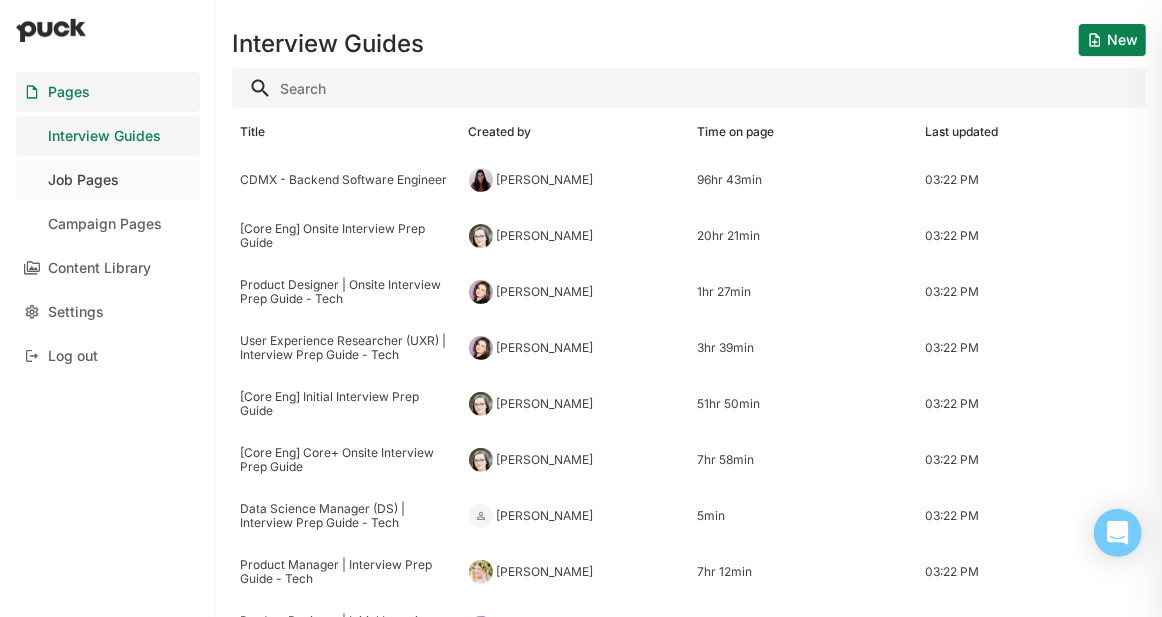 click on "Job Pages" at bounding box center (108, 180) 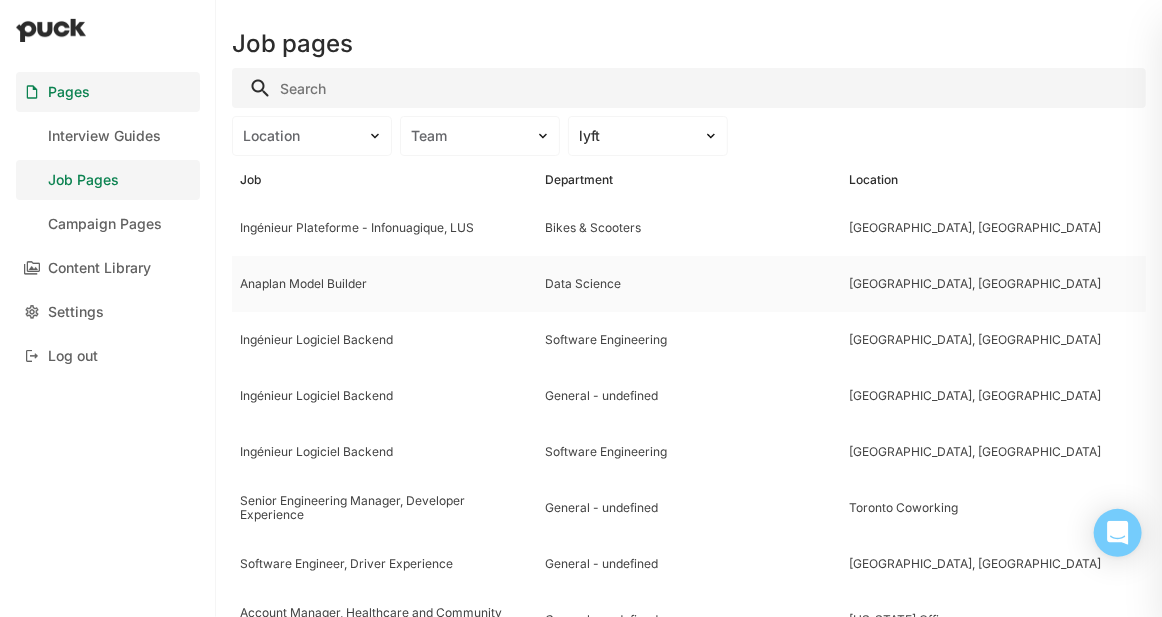 click on "Anaplan Model Builder" at bounding box center (384, 284) 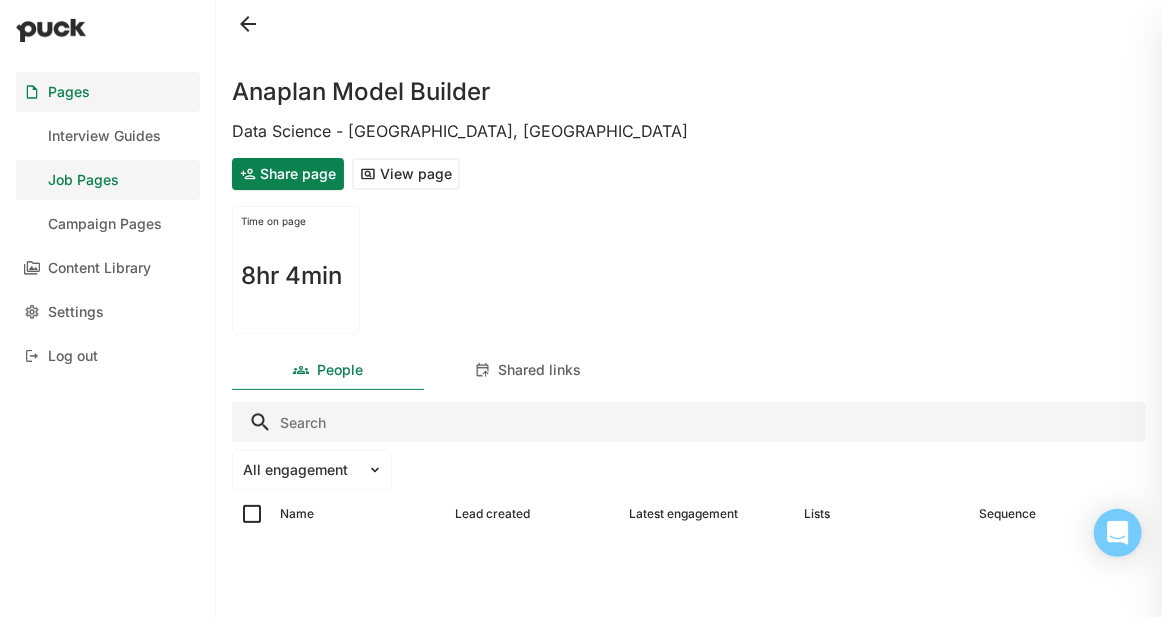 click on "View page" at bounding box center (406, 174) 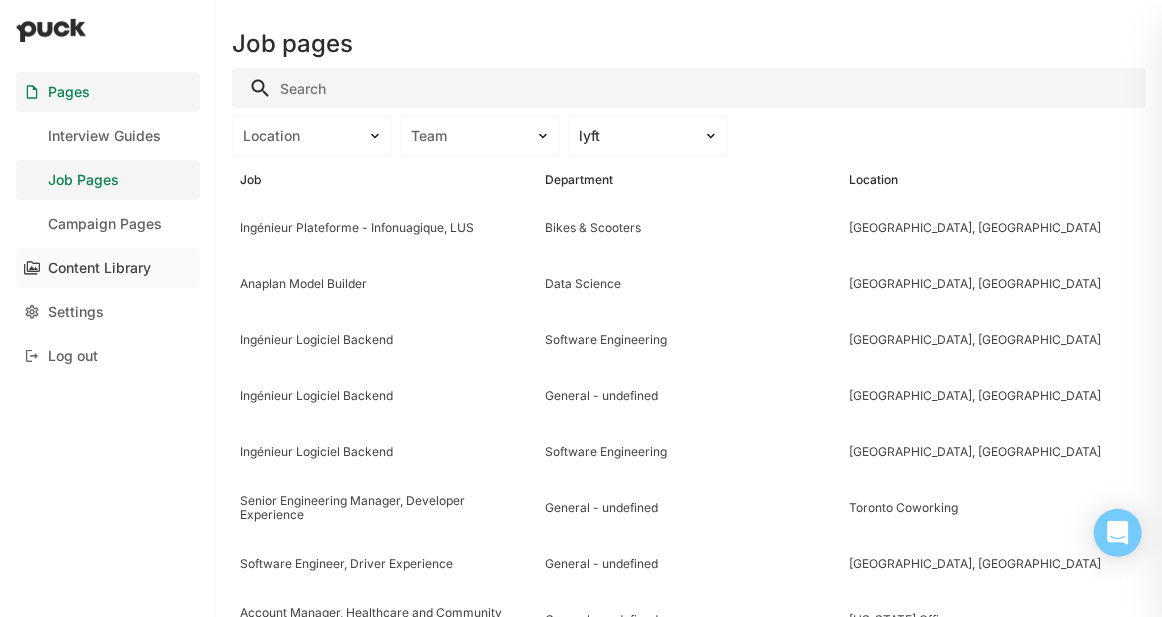 click on "Content Library" at bounding box center [99, 268] 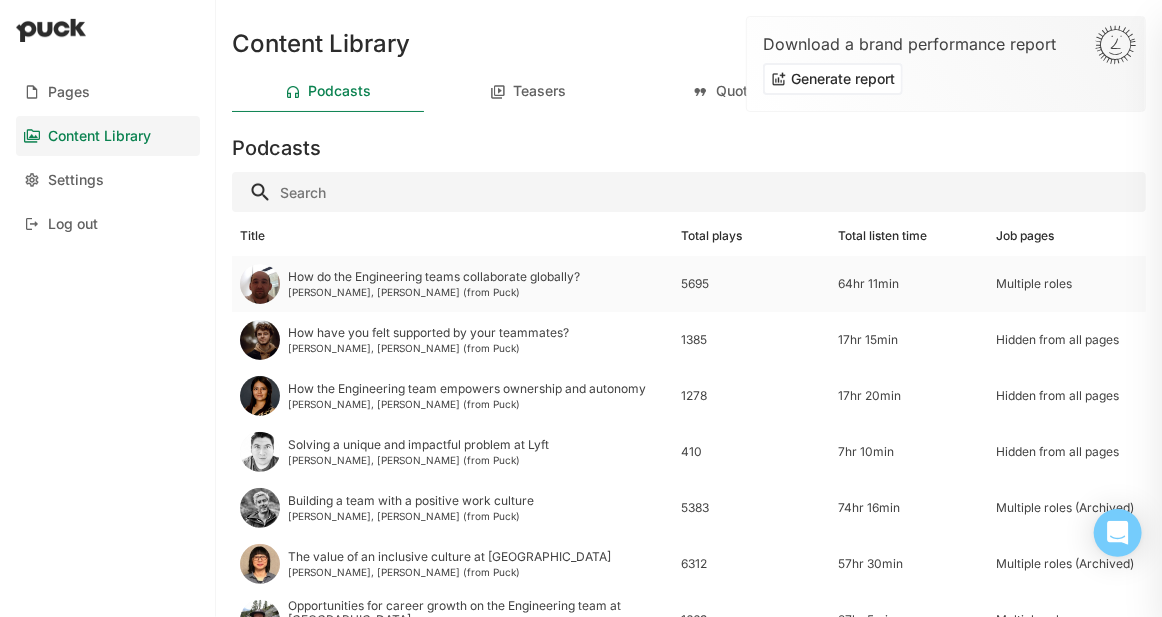 click on "How do the Engineering teams collaborate globally?" at bounding box center [434, 277] 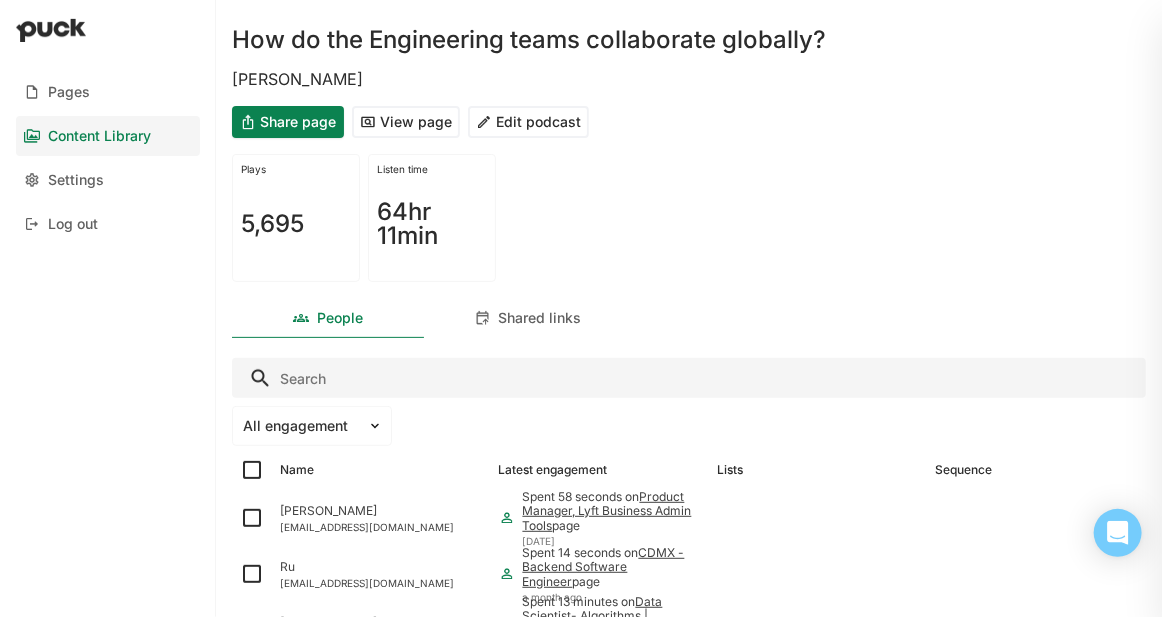 scroll, scrollTop: 50, scrollLeft: 0, axis: vertical 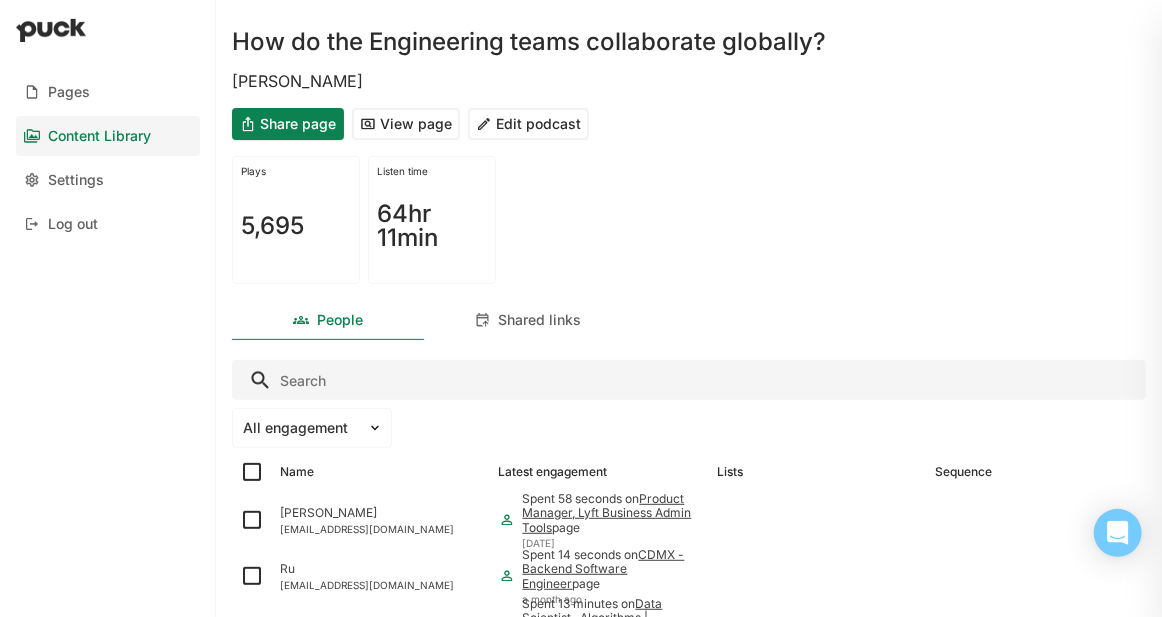 click on "Edit podcast" at bounding box center [528, 124] 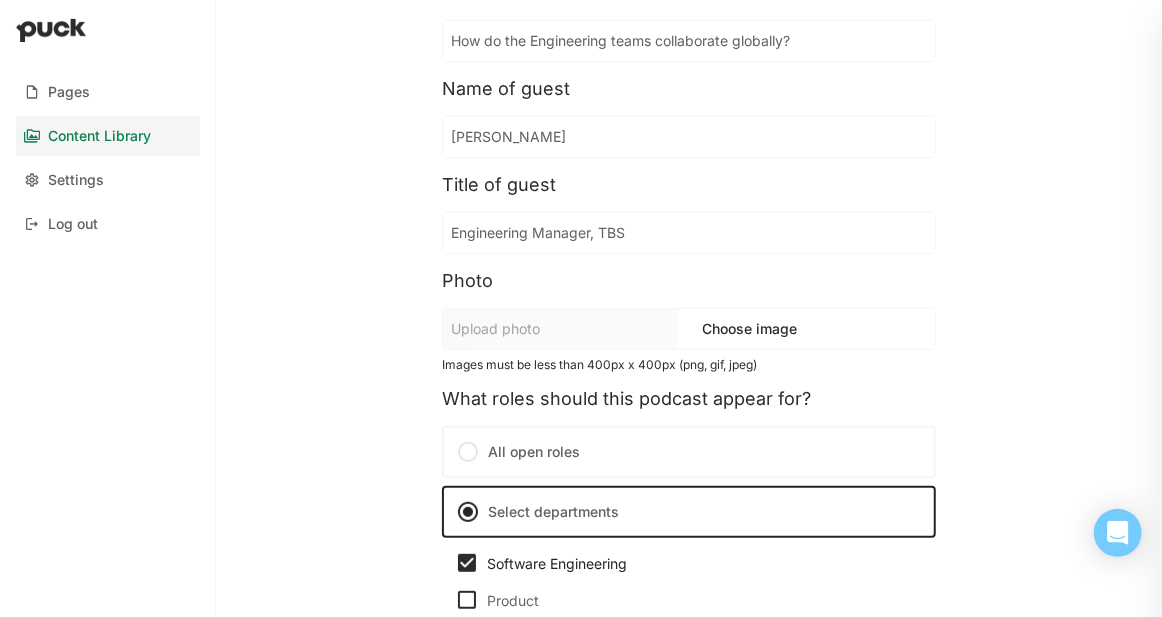 scroll, scrollTop: 0, scrollLeft: 0, axis: both 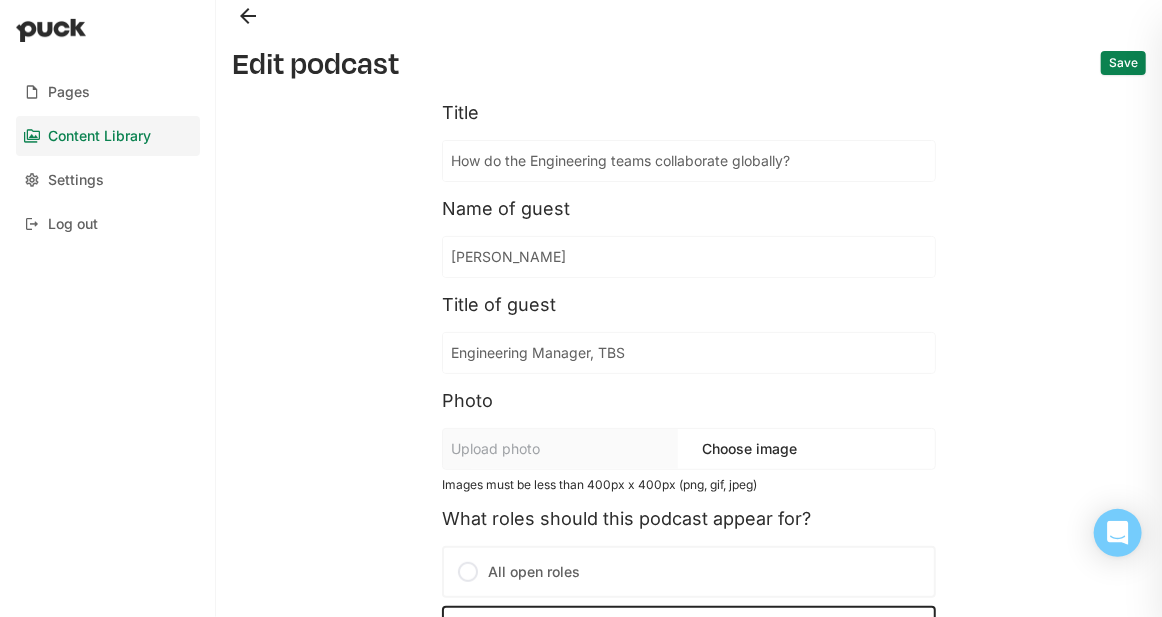 click at bounding box center (248, 16) 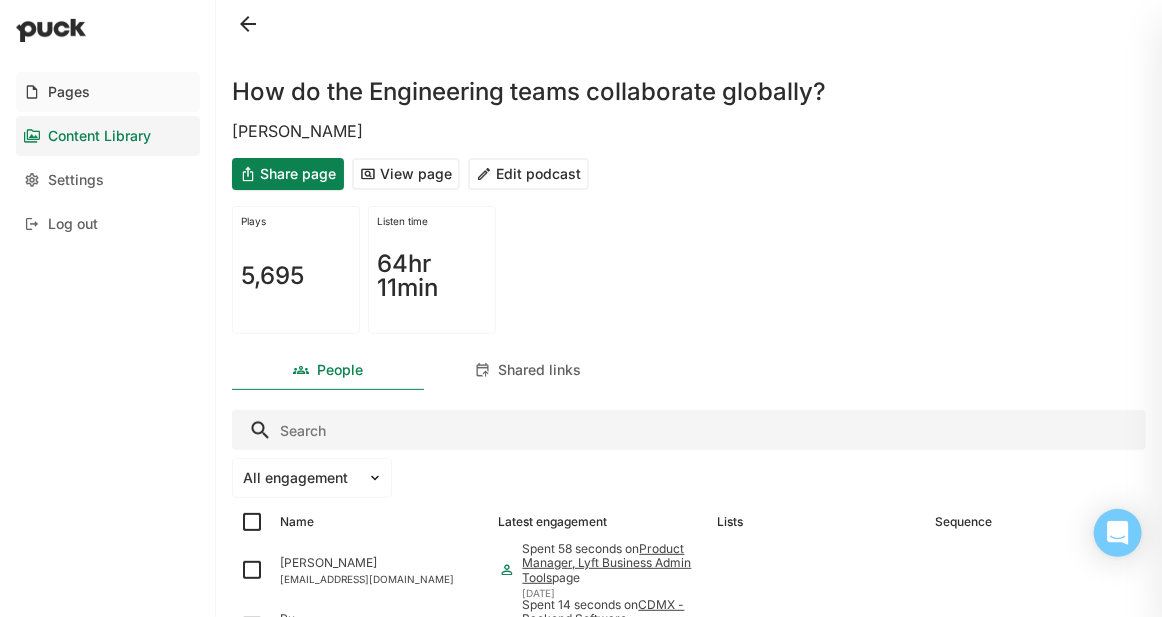 click on "Pages" at bounding box center (69, 92) 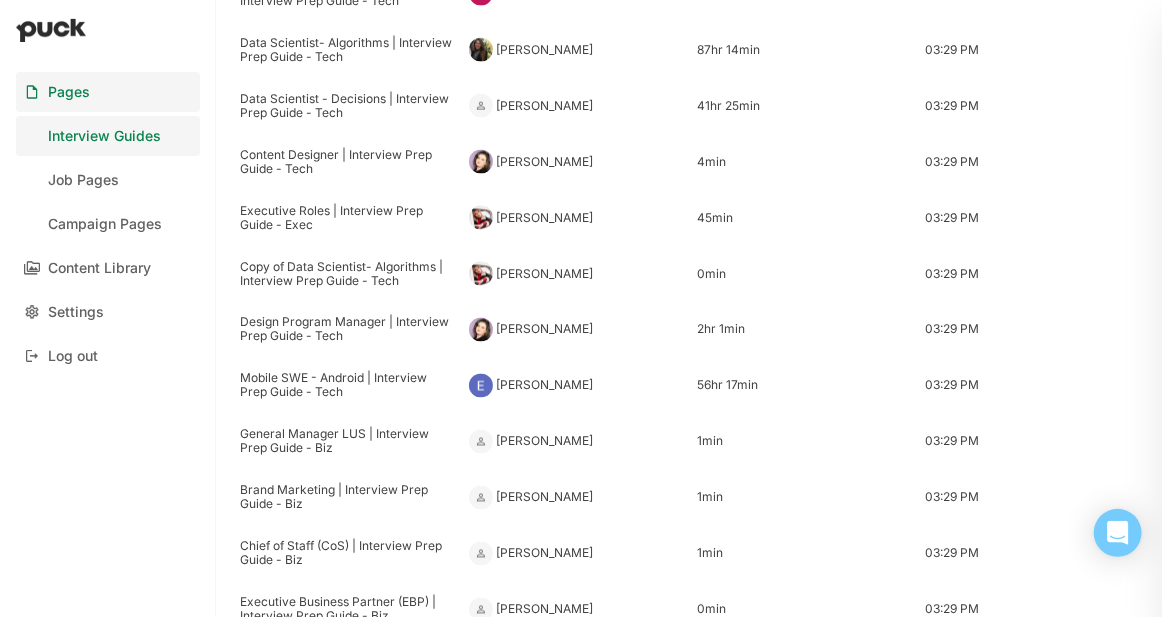 scroll, scrollTop: 1416, scrollLeft: 0, axis: vertical 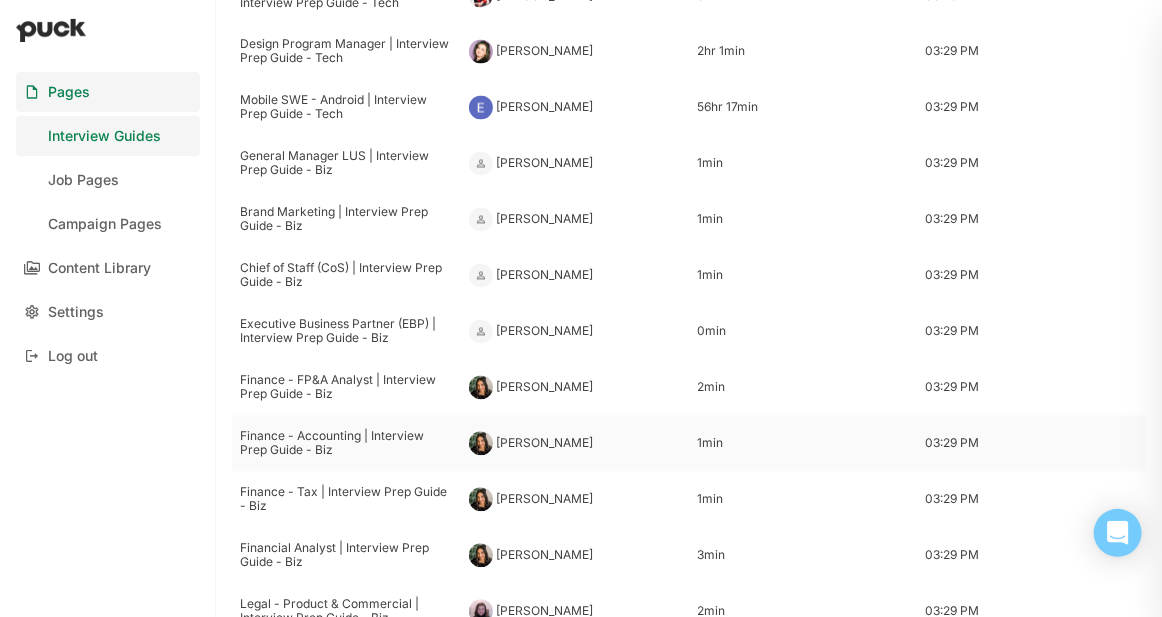 click on "Finance - Accounting | Interview Prep Guide - Biz" at bounding box center (346, 444) 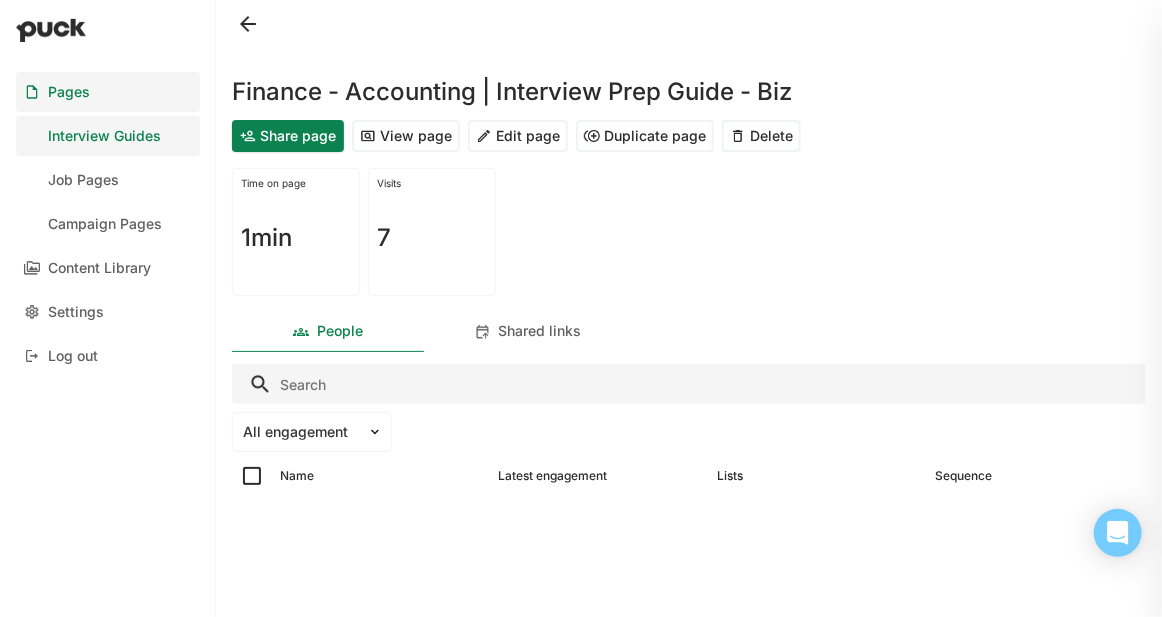 click on "Time on page 1min Visits 7" at bounding box center [689, 232] 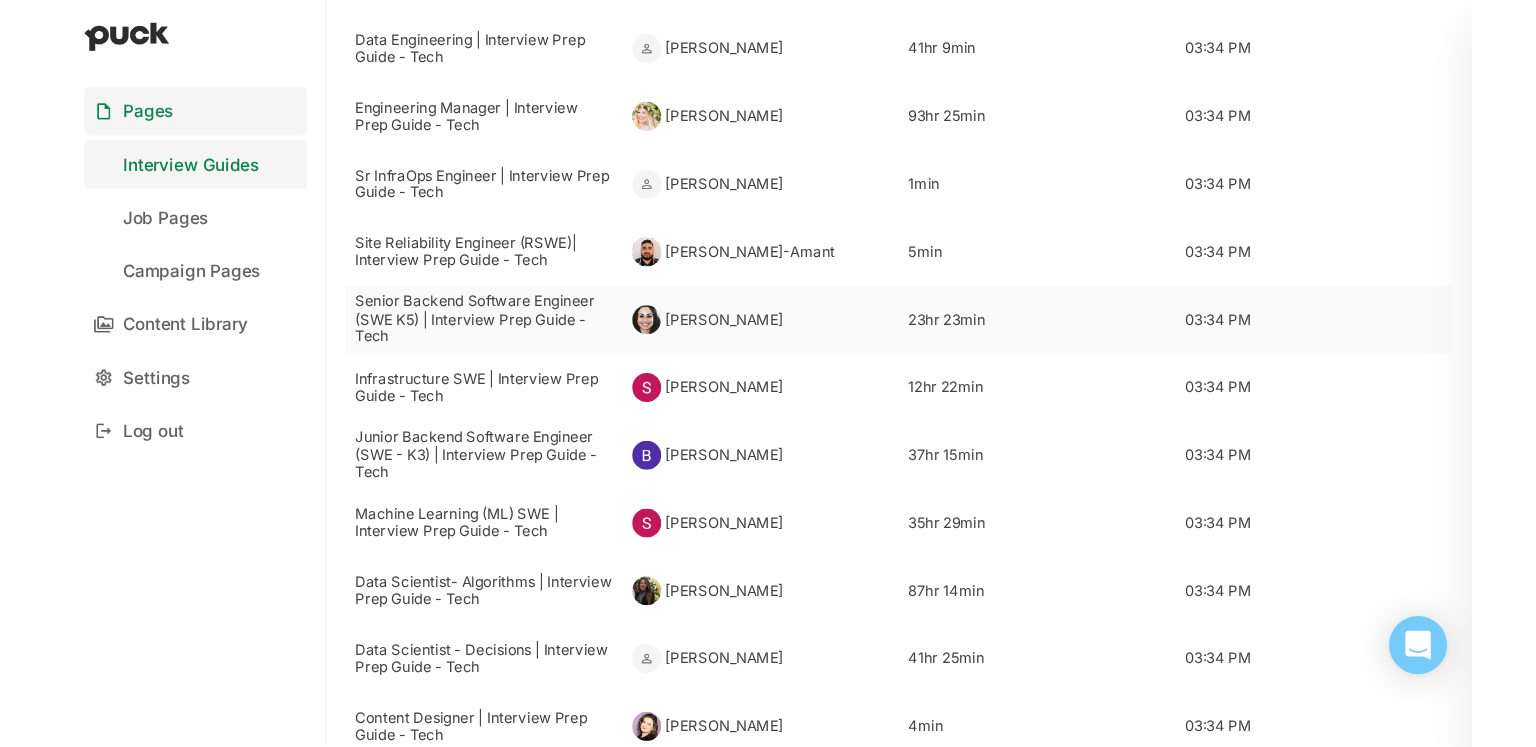 scroll, scrollTop: 817, scrollLeft: 0, axis: vertical 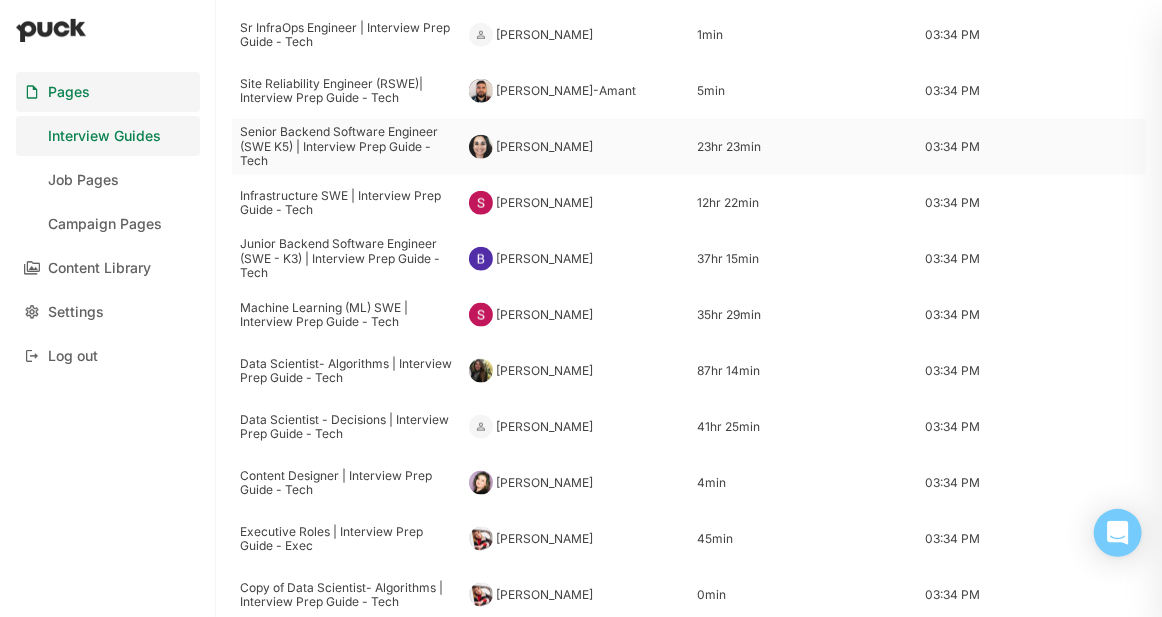 click on "Senior Backend Software Engineer (SWE K5) | Interview Prep Guide - Tech" at bounding box center [346, 146] 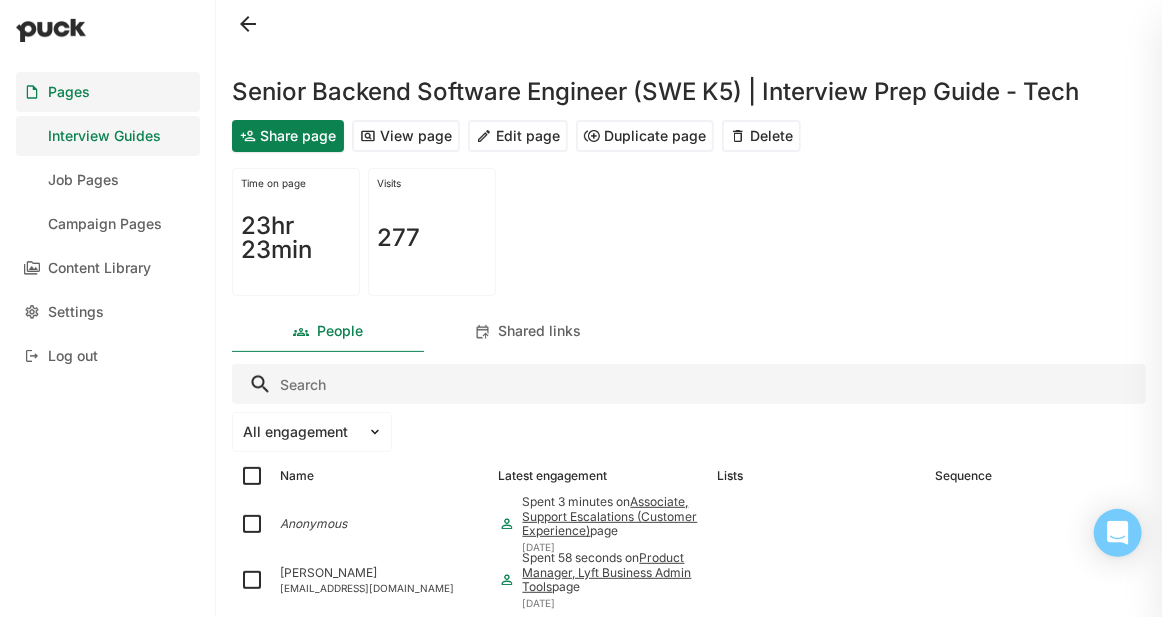 click on "View page" at bounding box center (406, 136) 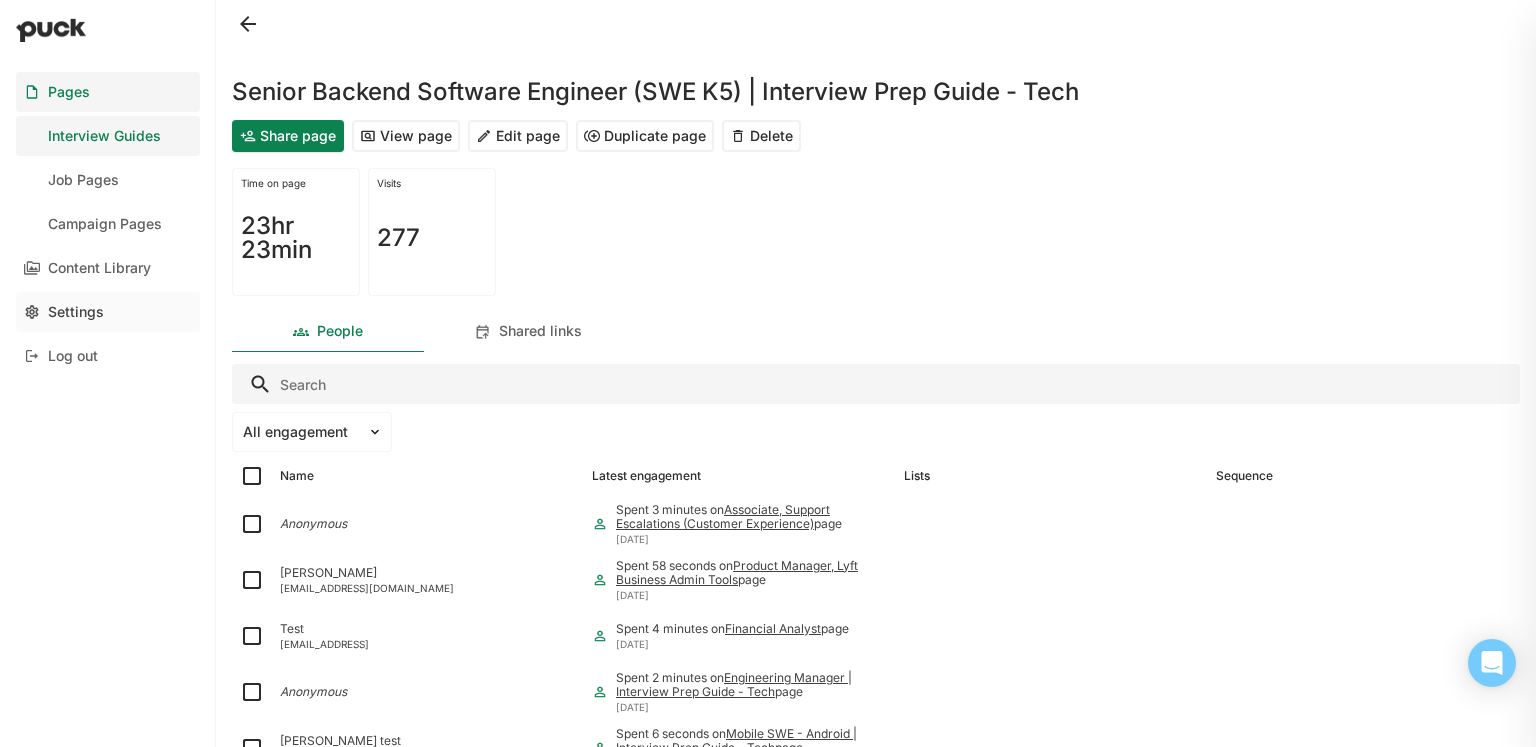 click on "Settings" at bounding box center [108, 312] 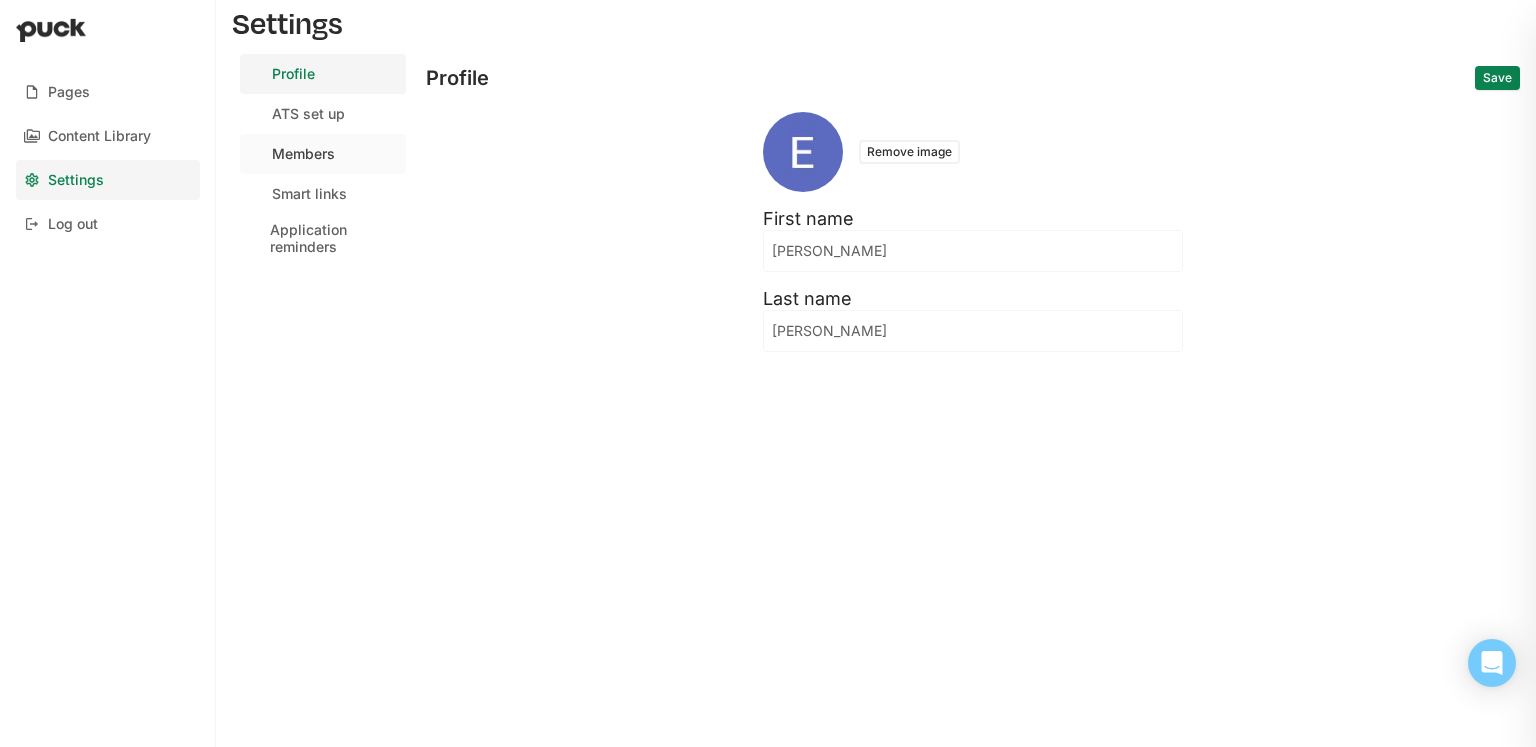 click on "Members" at bounding box center (323, 154) 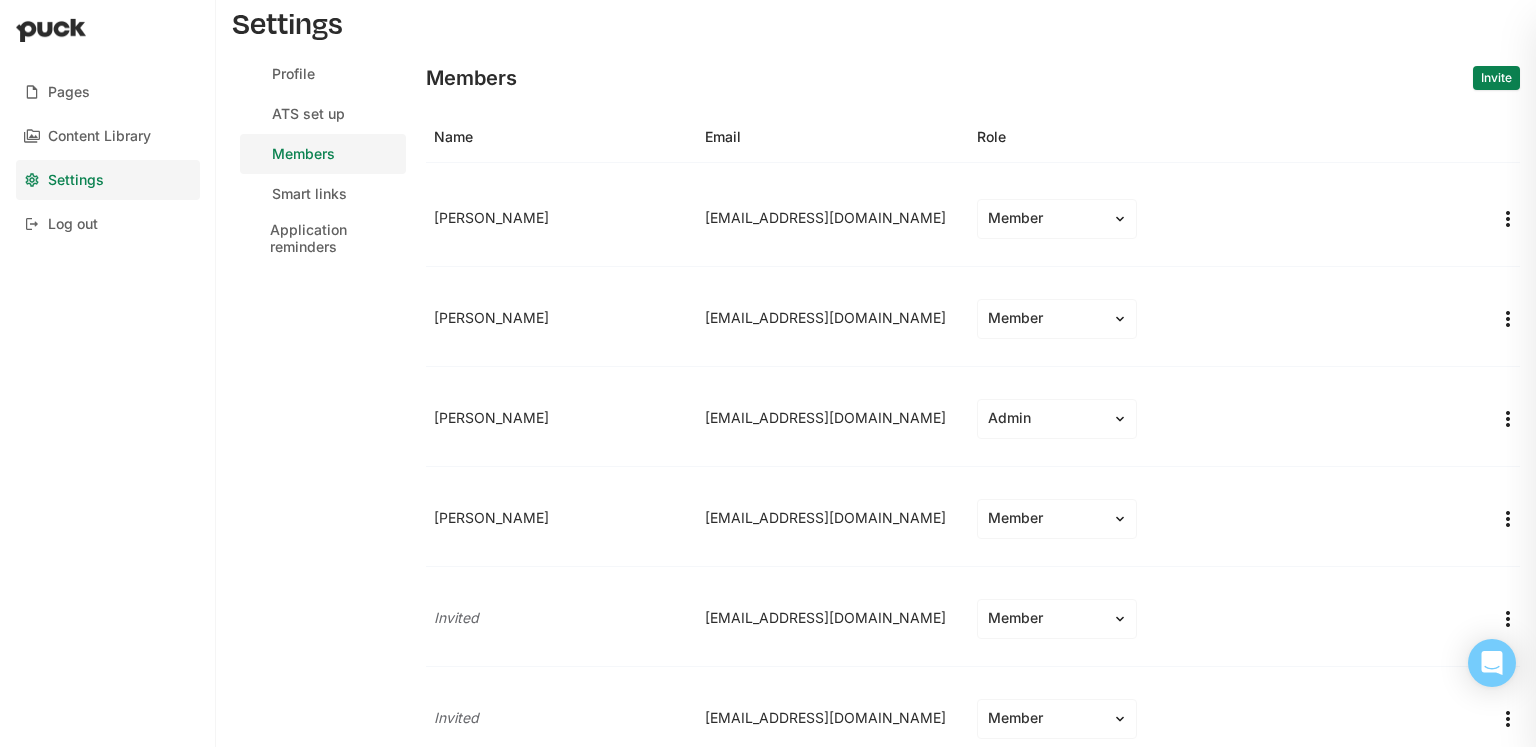 scroll, scrollTop: 1445, scrollLeft: 0, axis: vertical 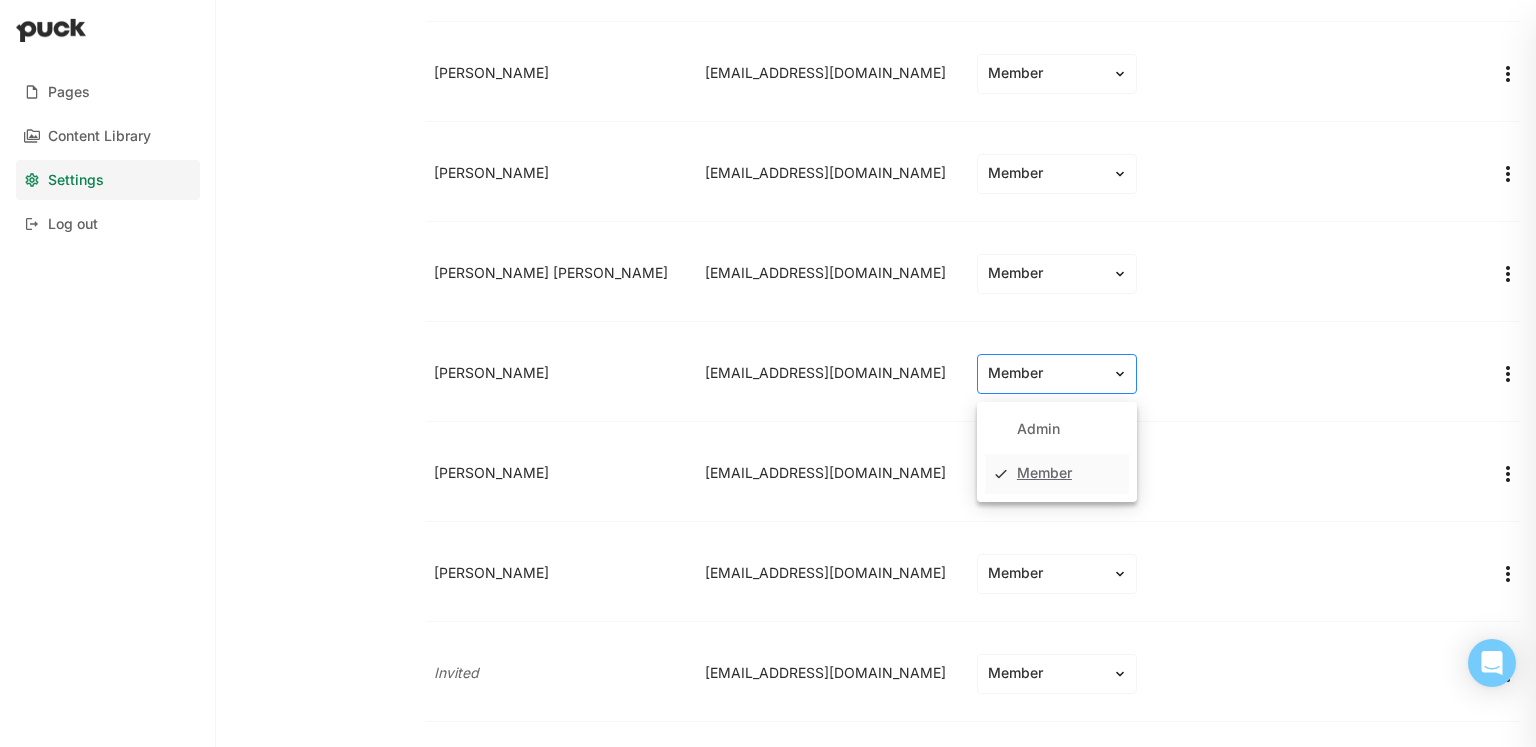 click on "Member" at bounding box center [1045, 373] 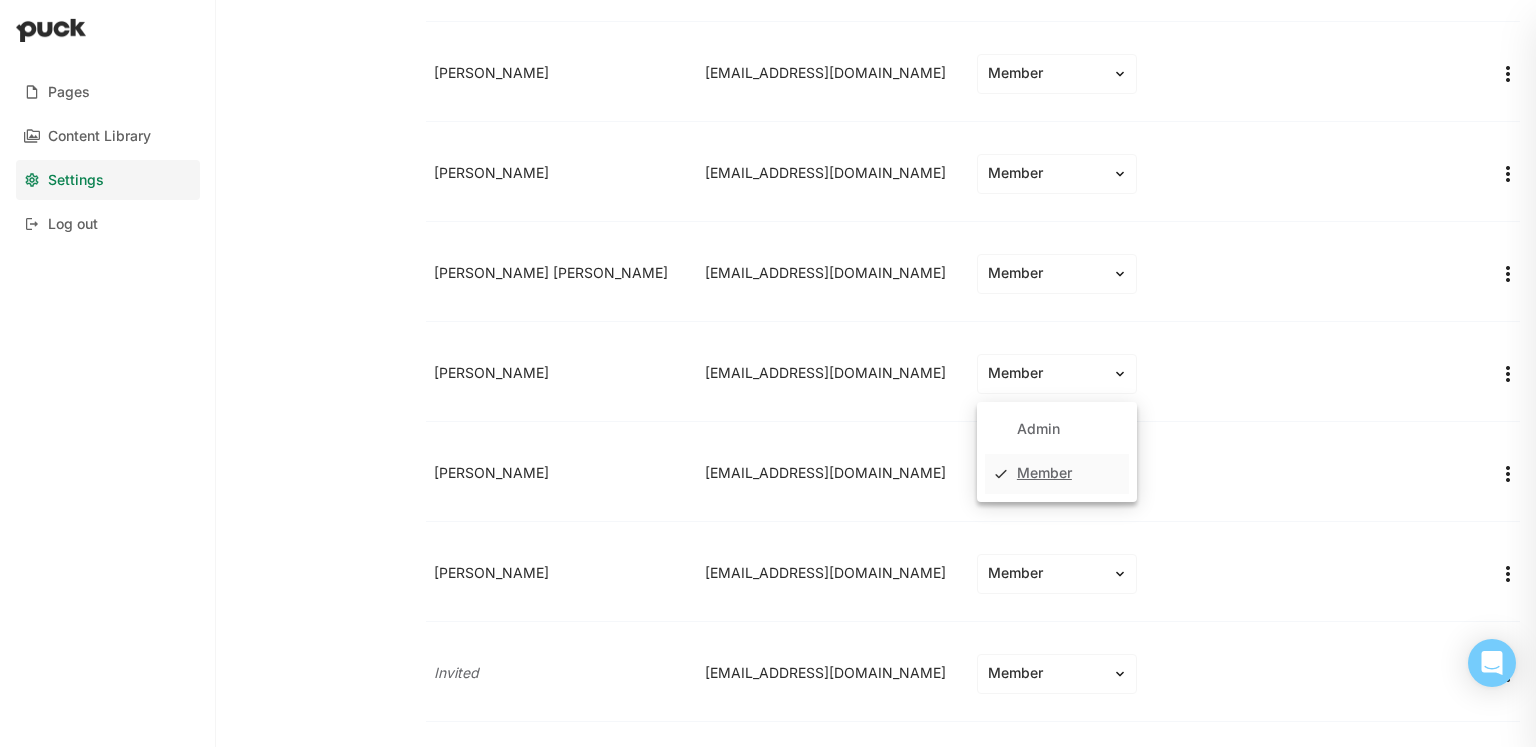 click at bounding box center [1508, 374] 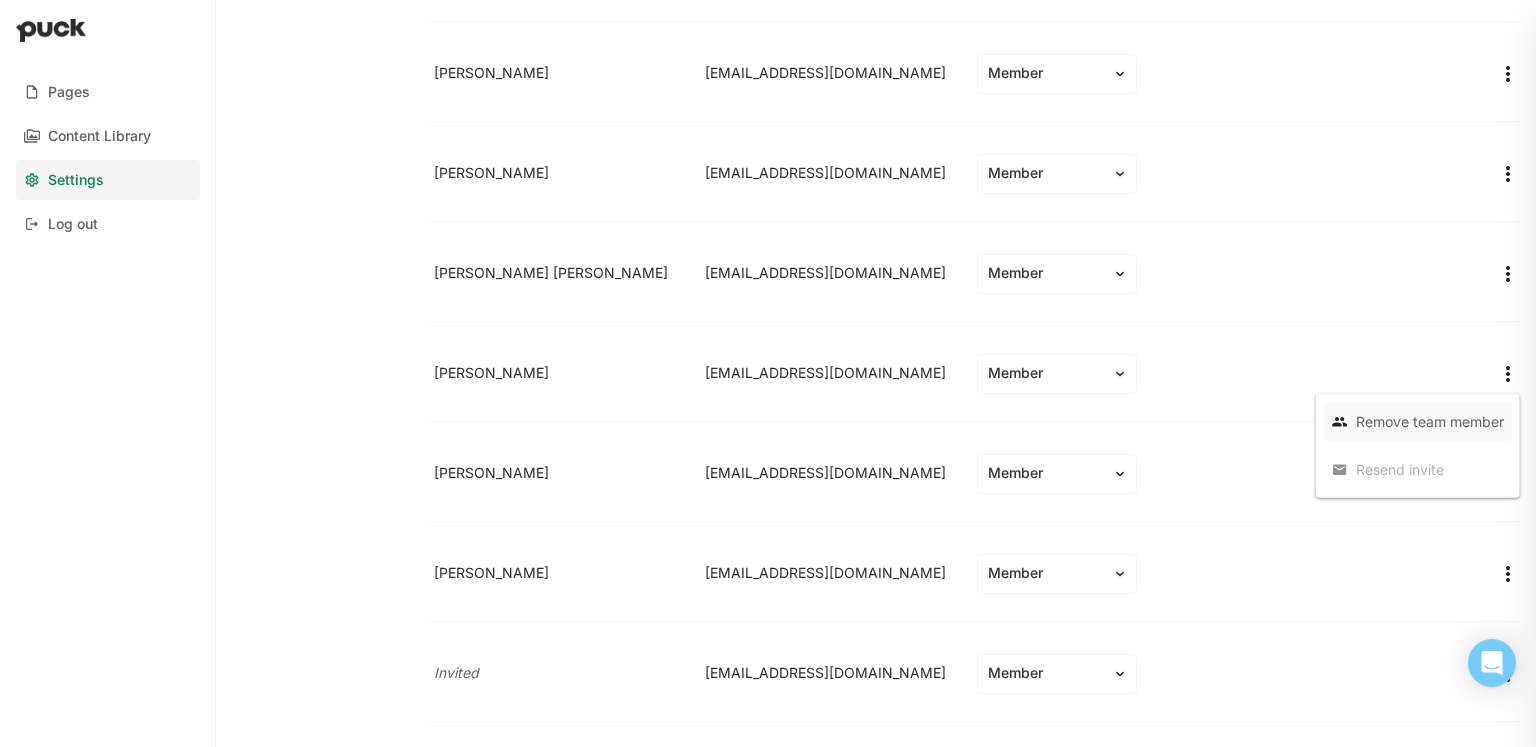 click on "Remove team member" at bounding box center (1418, 422) 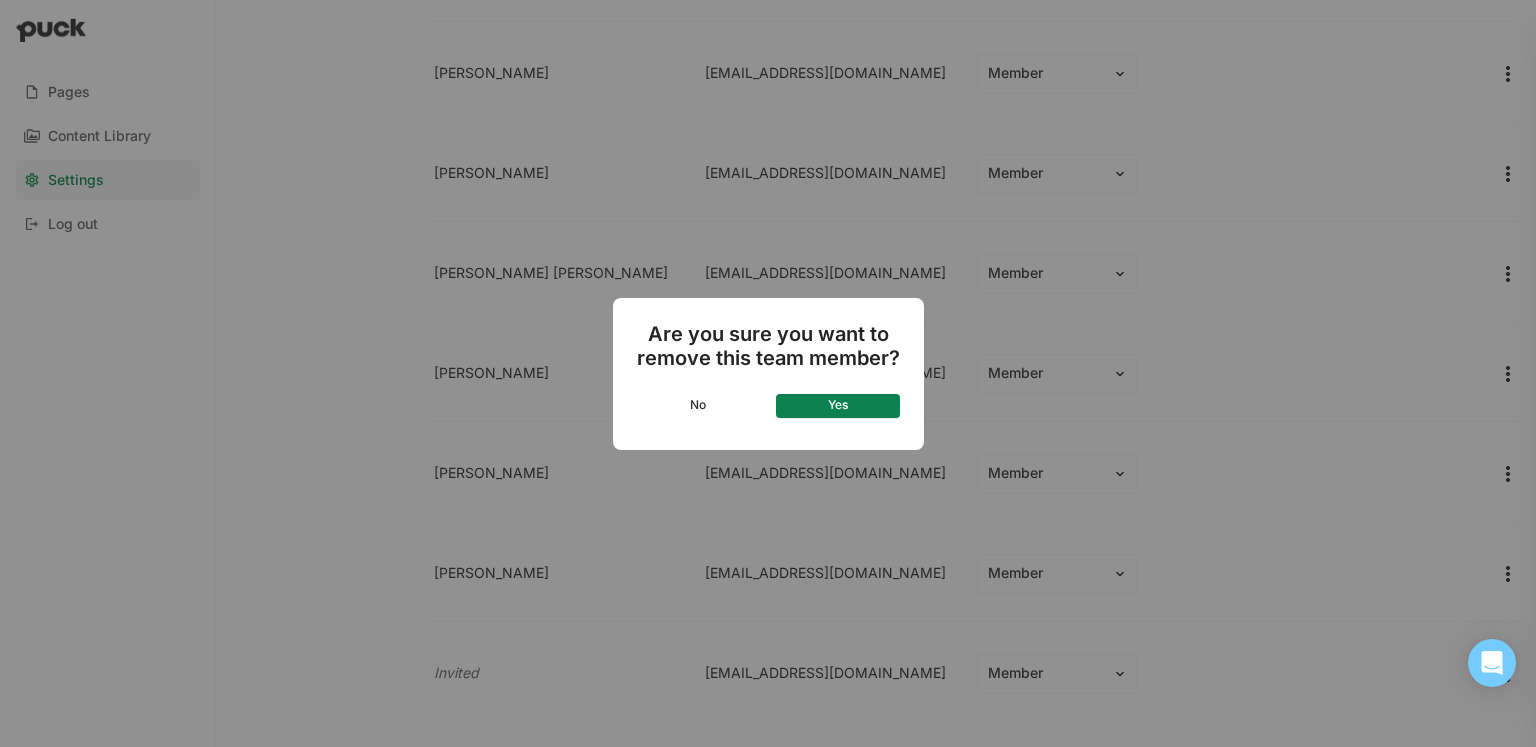 click on "Yes" at bounding box center [838, 406] 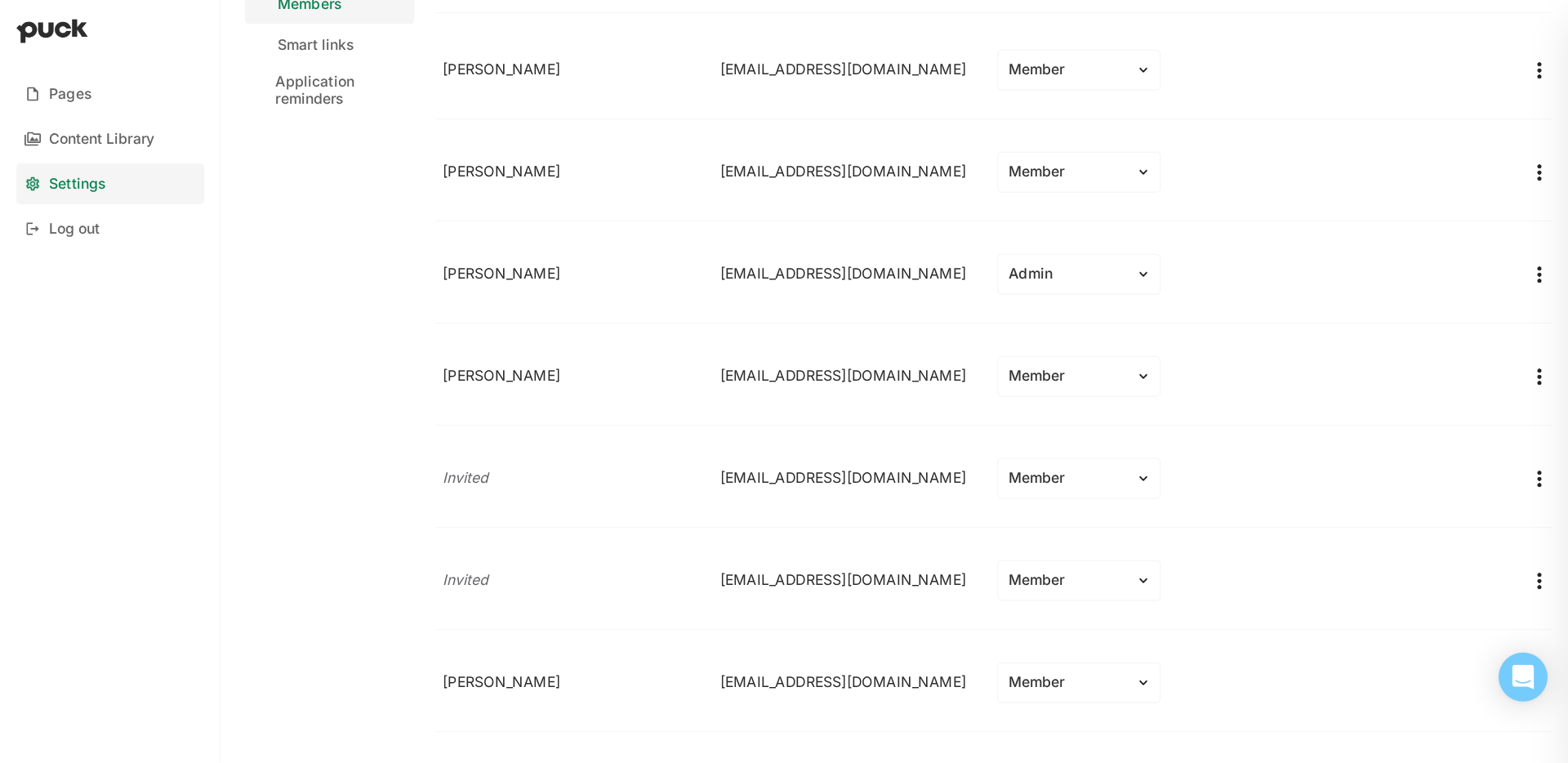 scroll, scrollTop: 0, scrollLeft: 0, axis: both 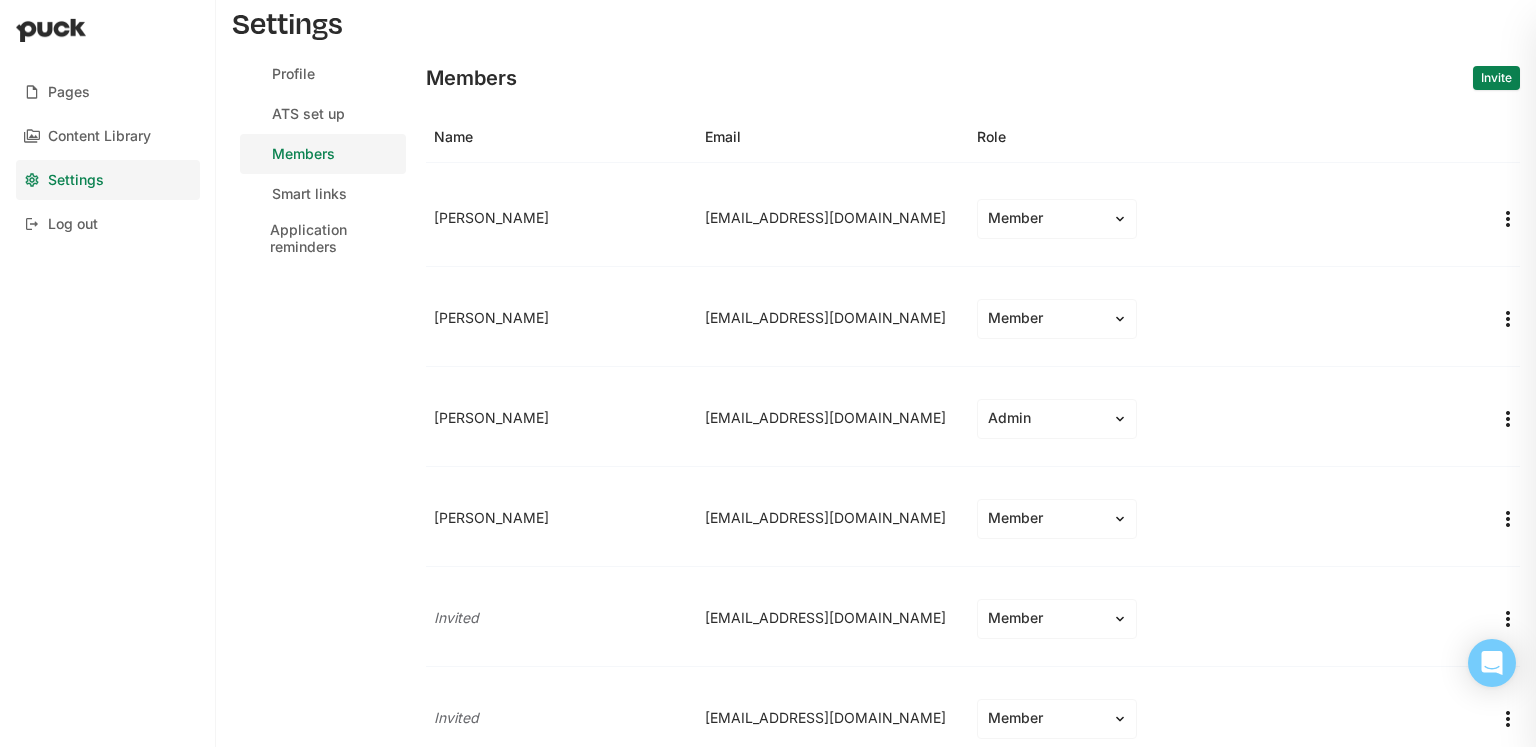 click on "Invite" at bounding box center [1496, 78] 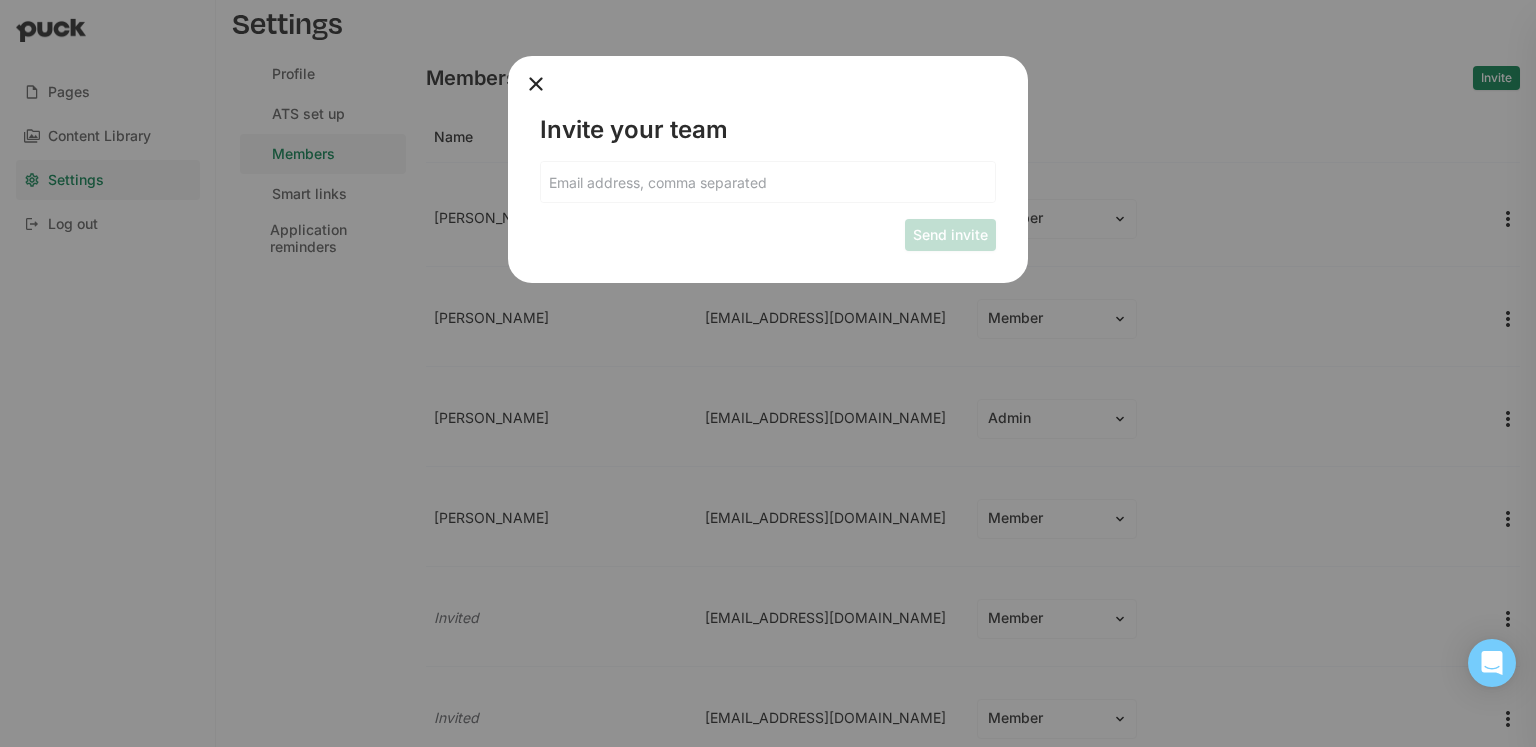 click at bounding box center (768, 182) 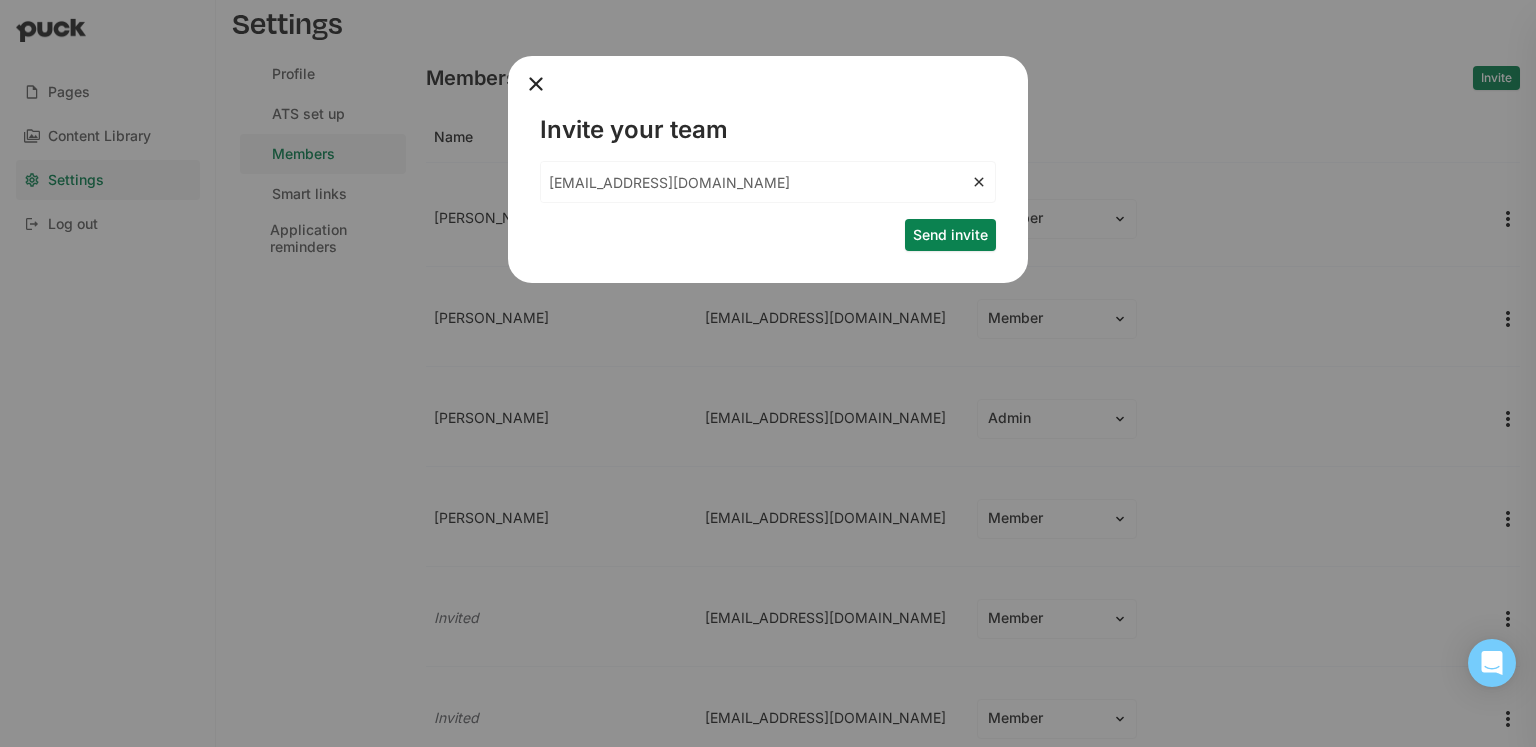 type on "[EMAIL_ADDRESS][DOMAIN_NAME]" 